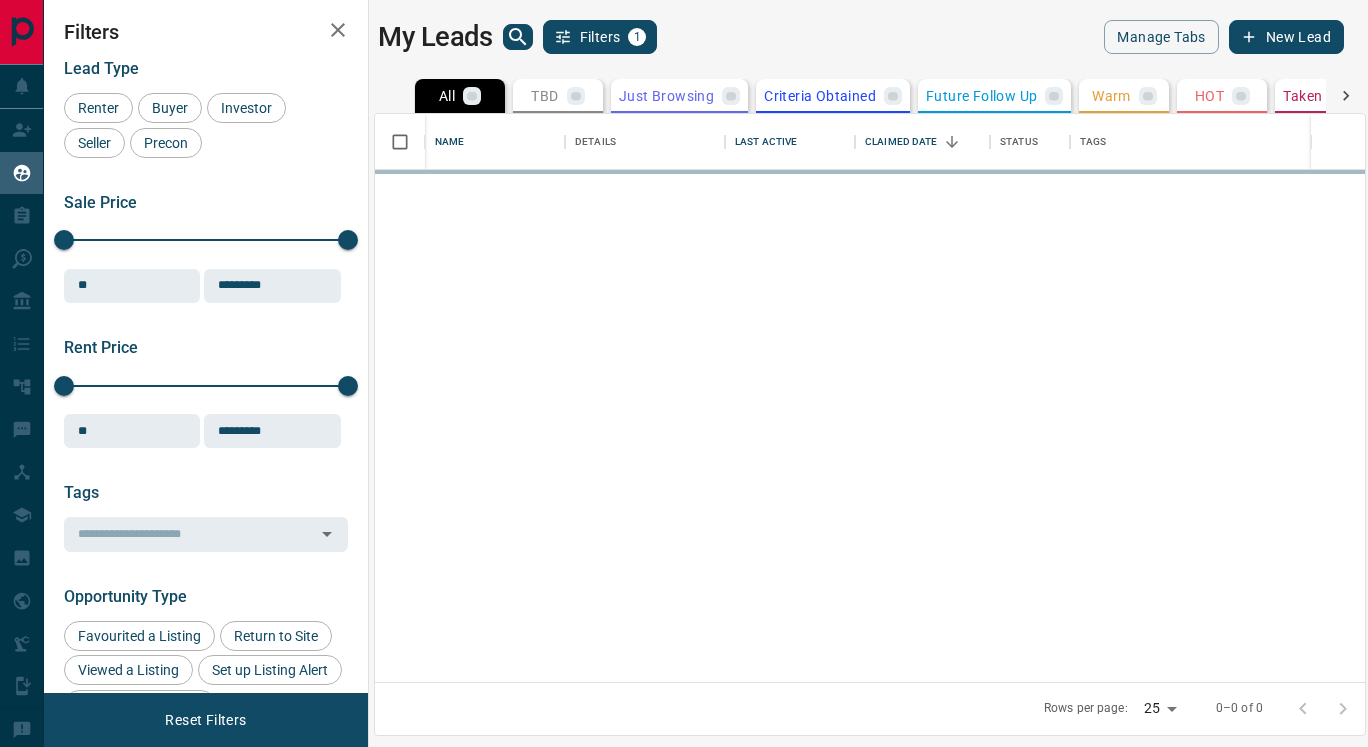 scroll, scrollTop: 0, scrollLeft: 0, axis: both 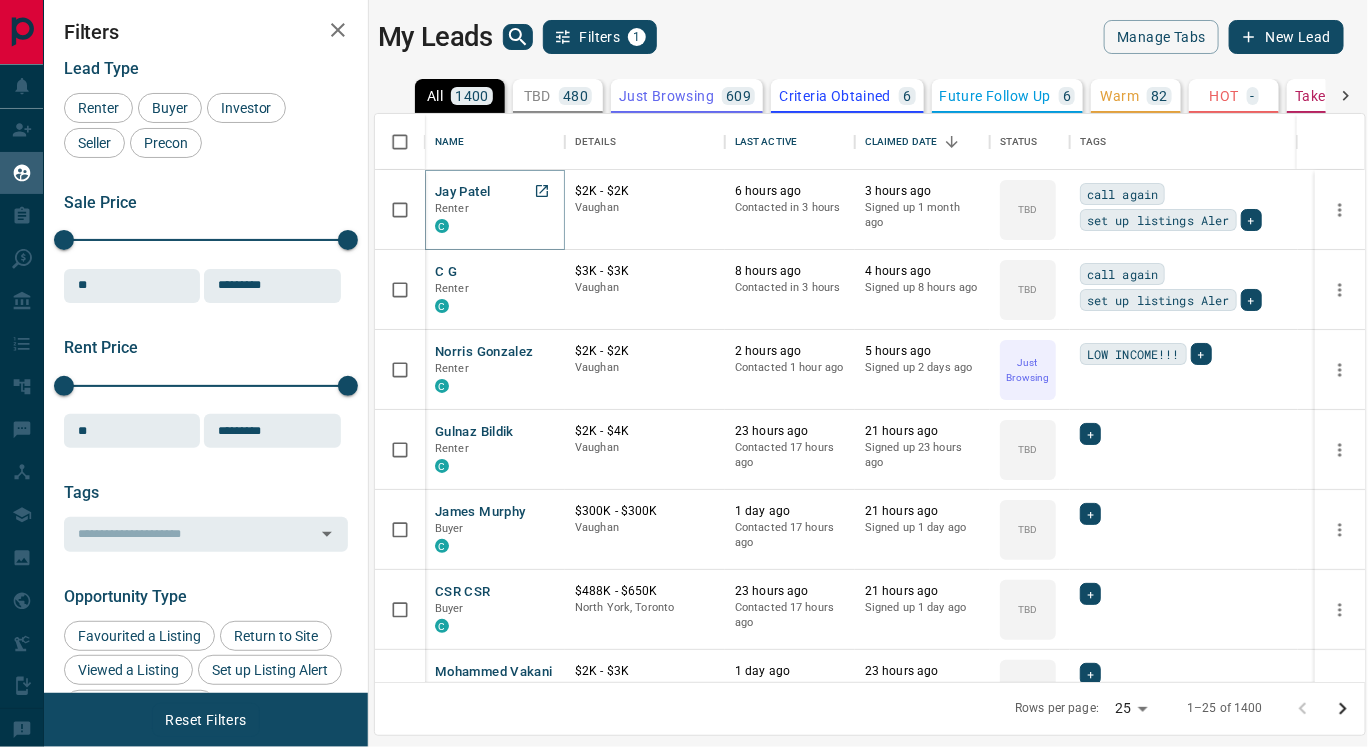 click on "Jay Patel" at bounding box center (462, 192) 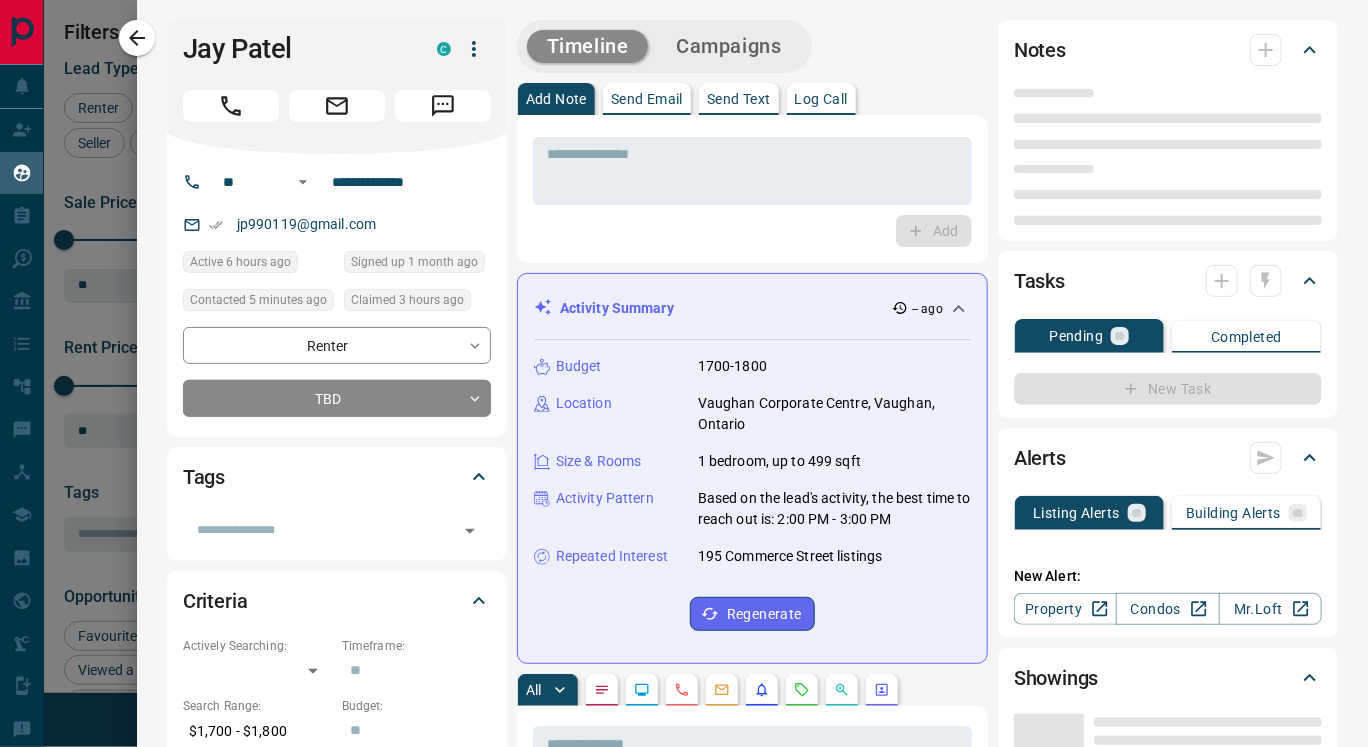 type on "**" 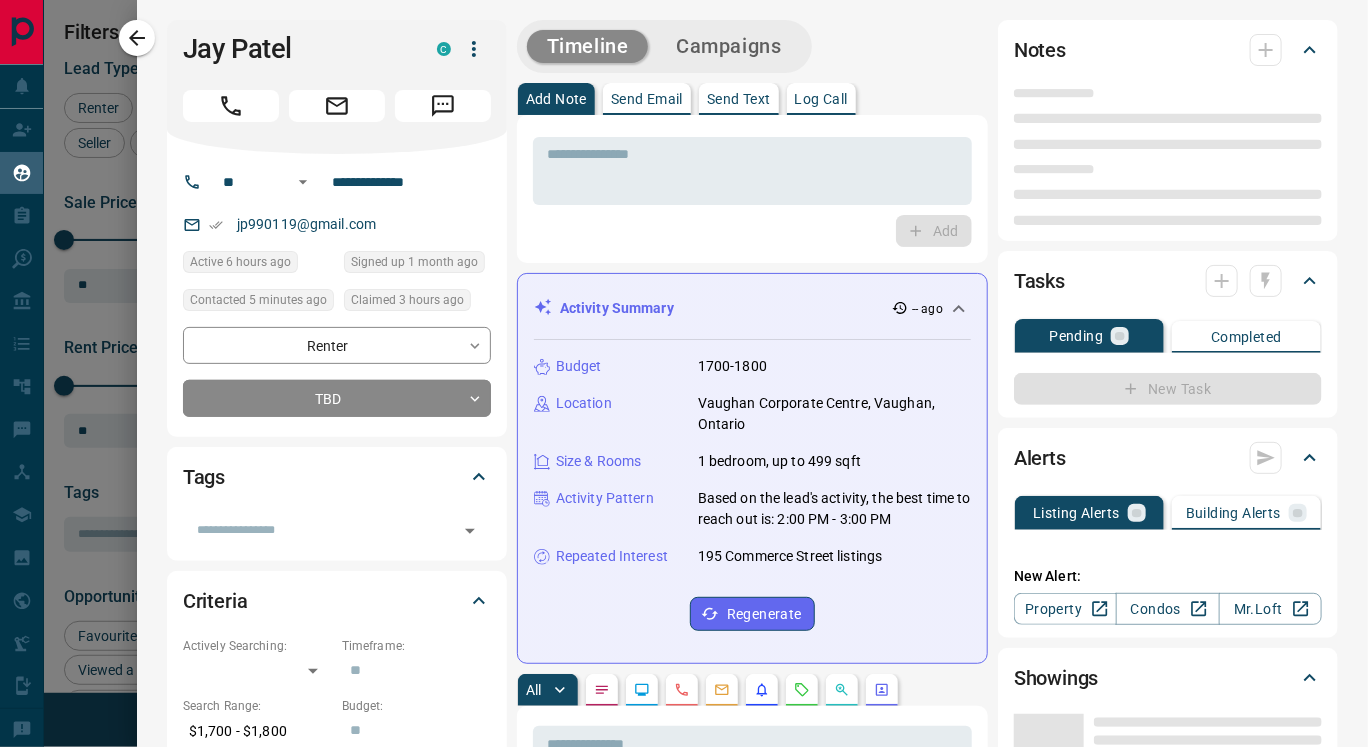 type on "**********" 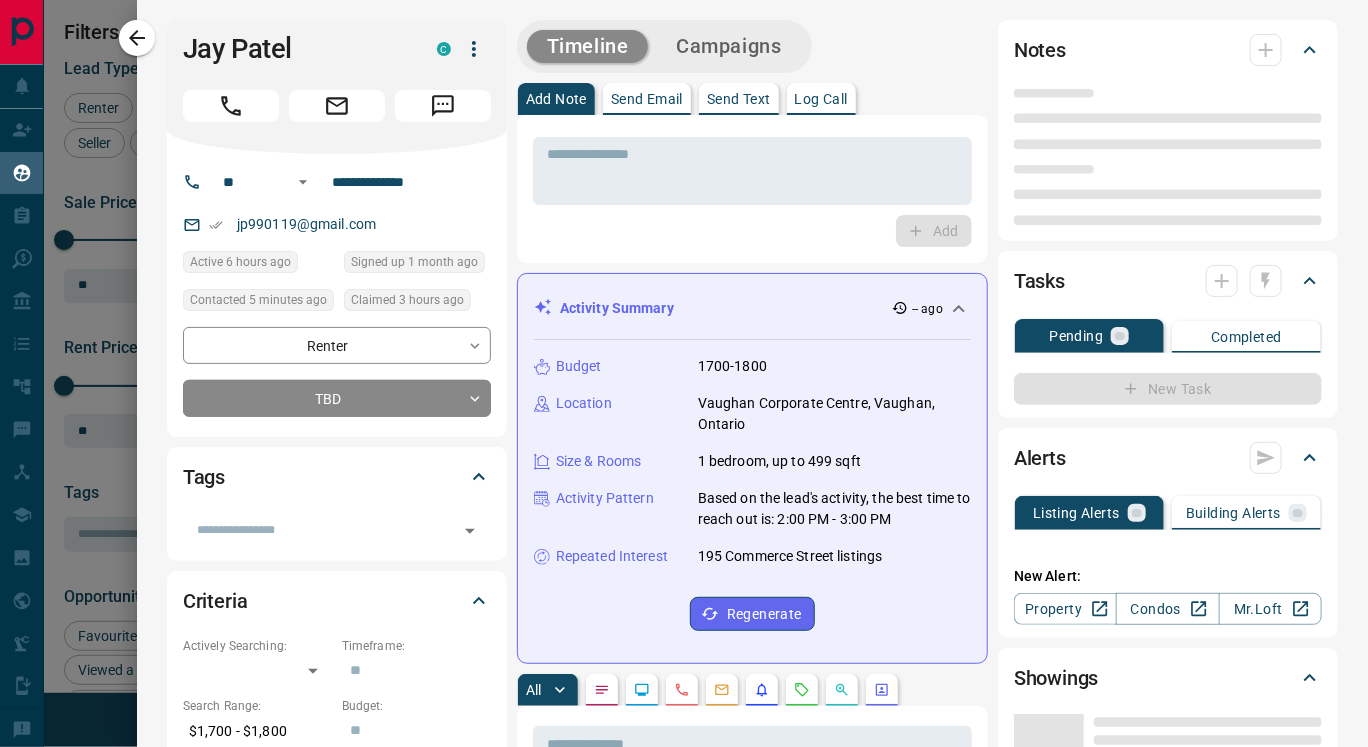 type on "**" 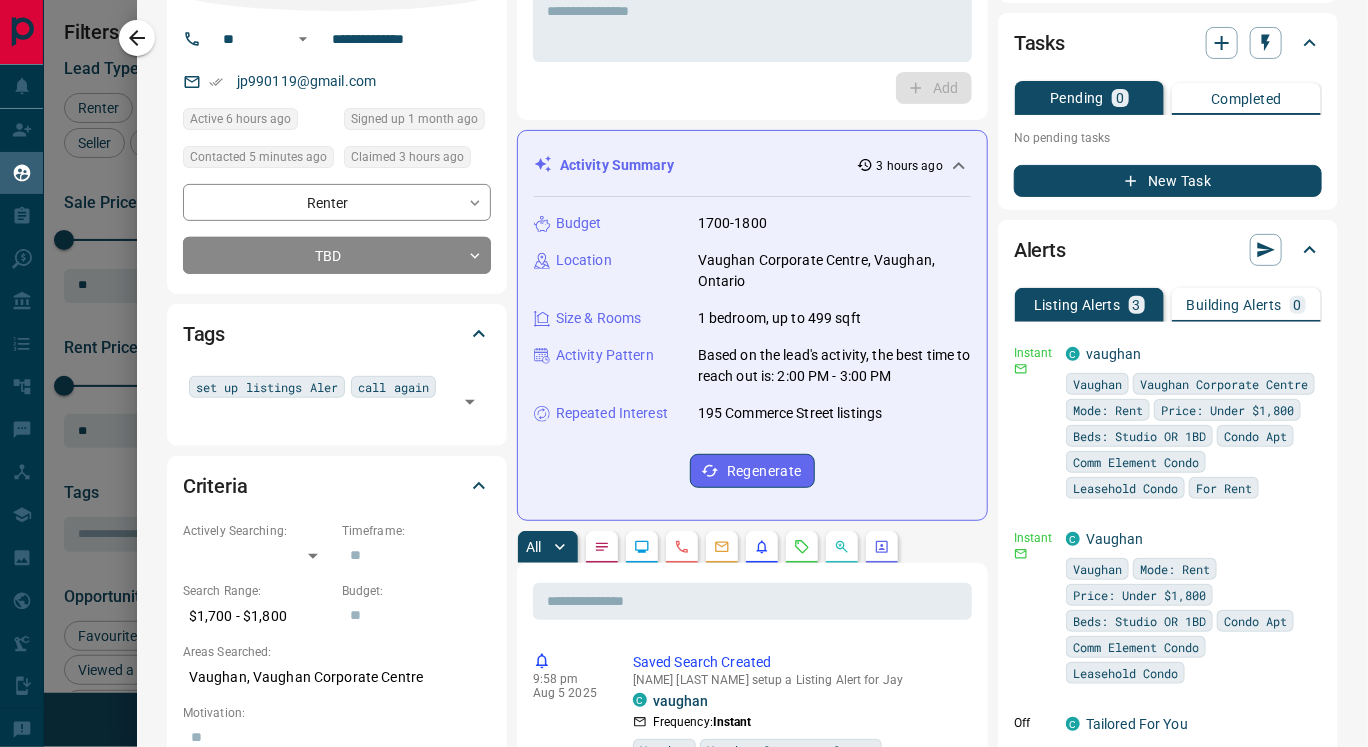 scroll, scrollTop: 144, scrollLeft: 0, axis: vertical 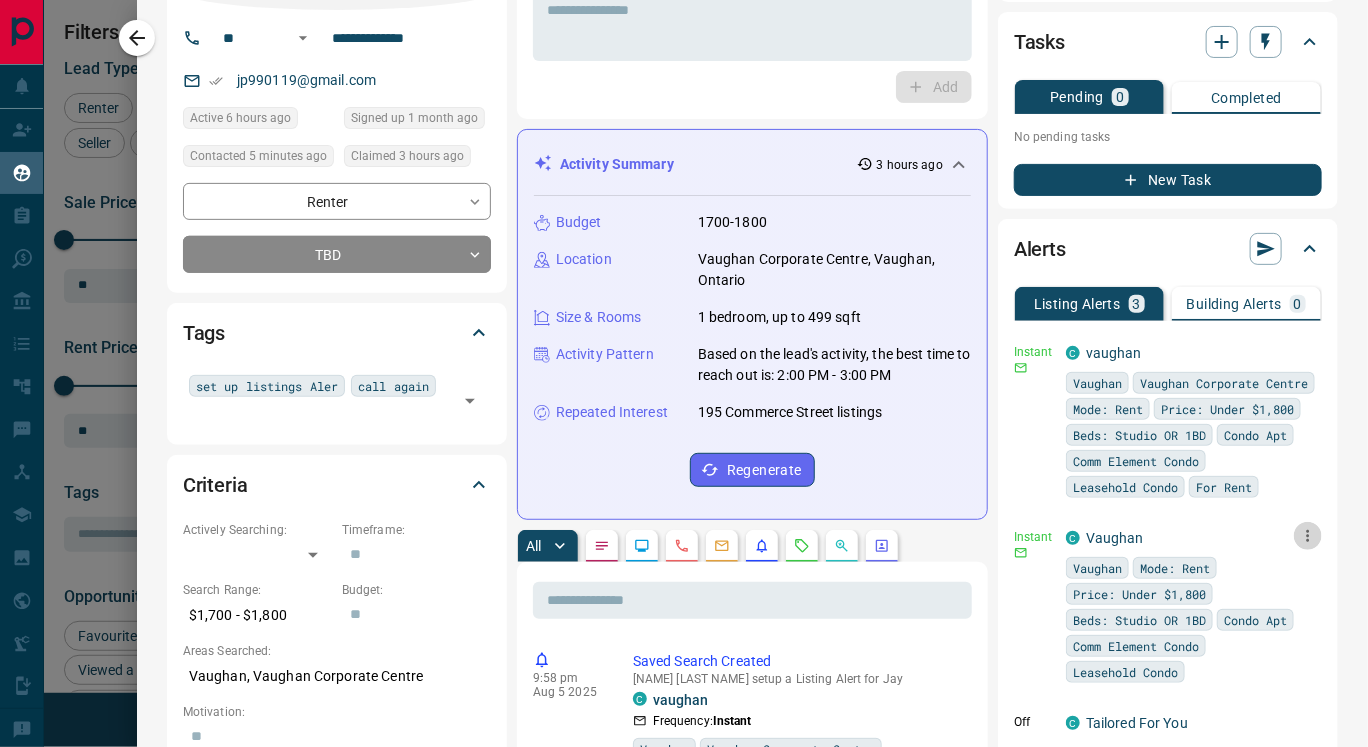 click 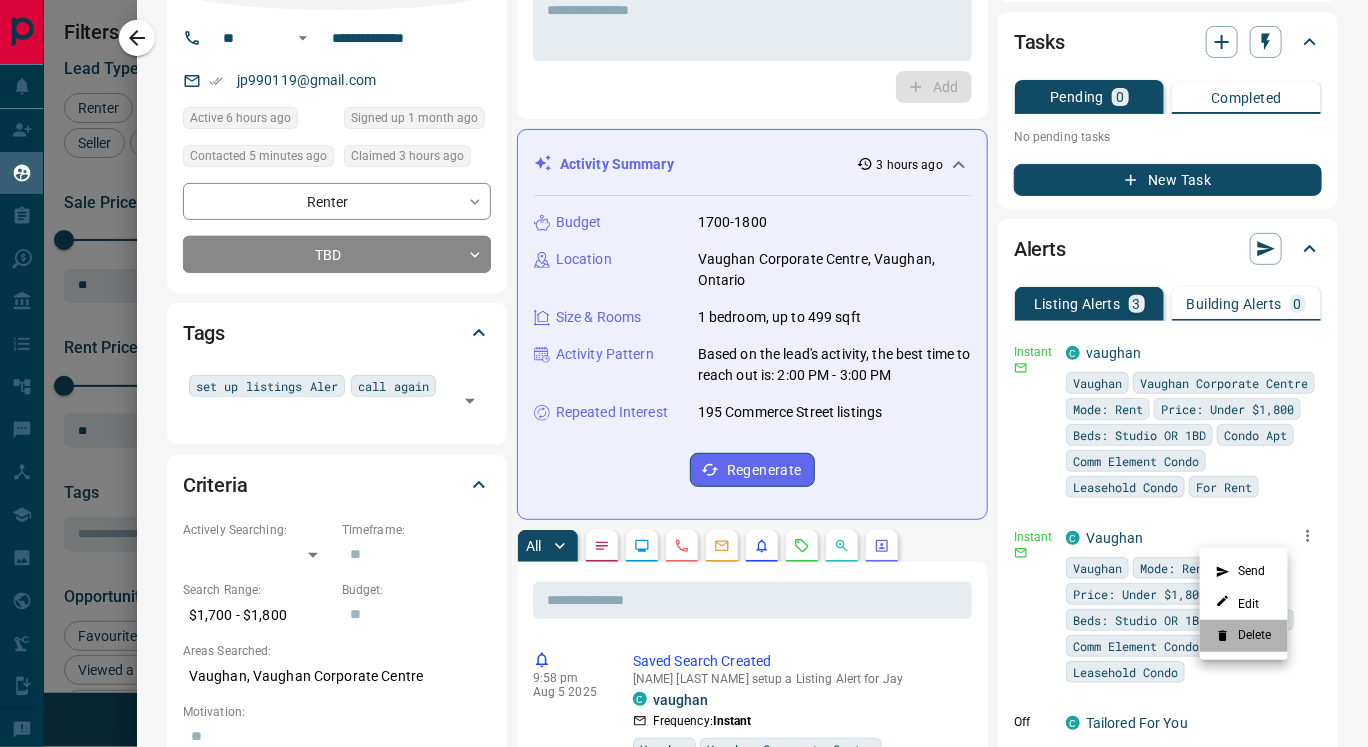 click on "Delete" at bounding box center (1244, 636) 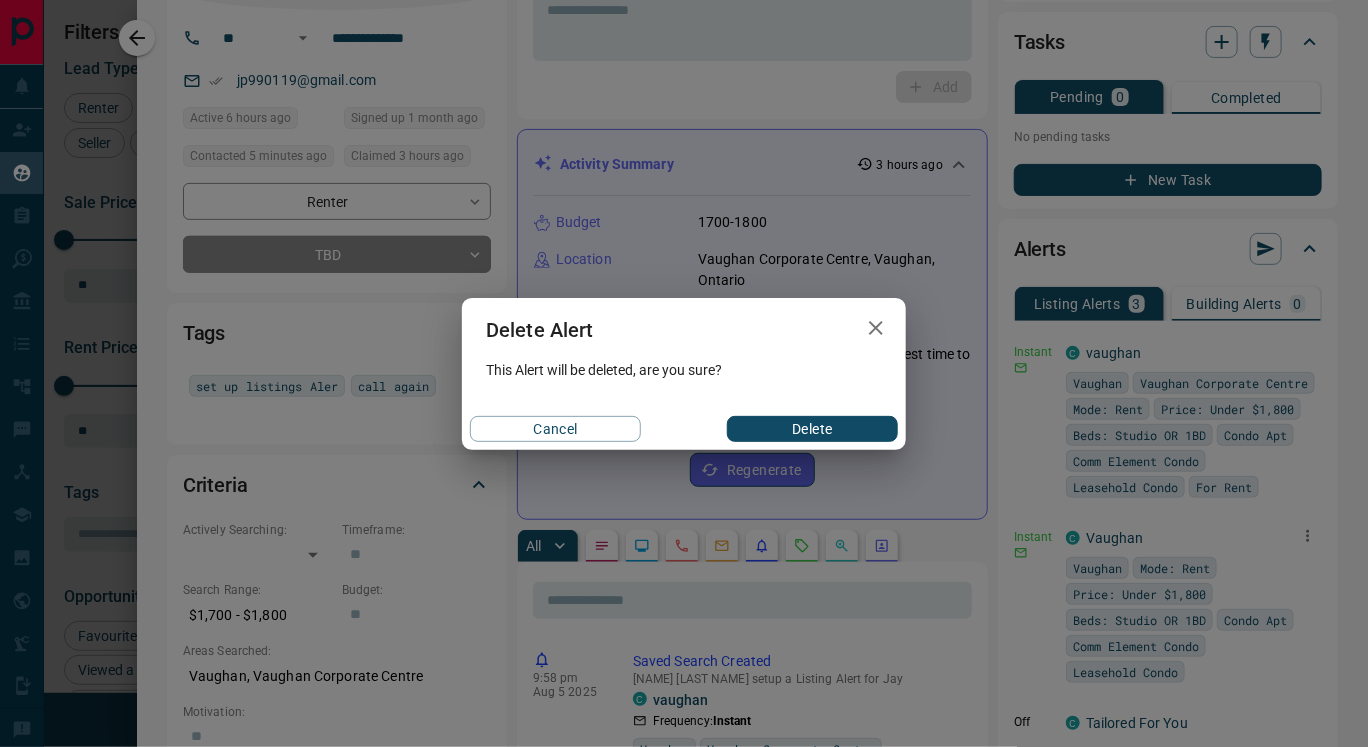 click on "Delete" at bounding box center (812, 429) 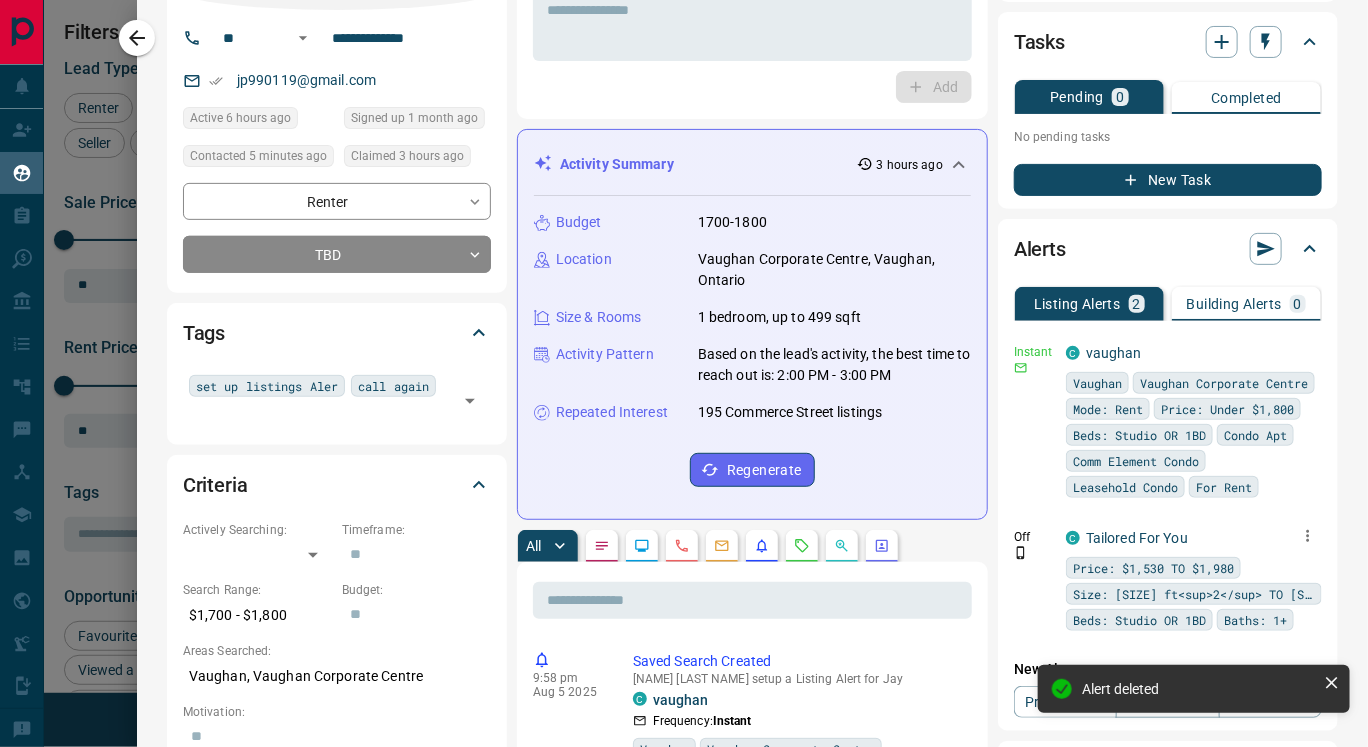 click 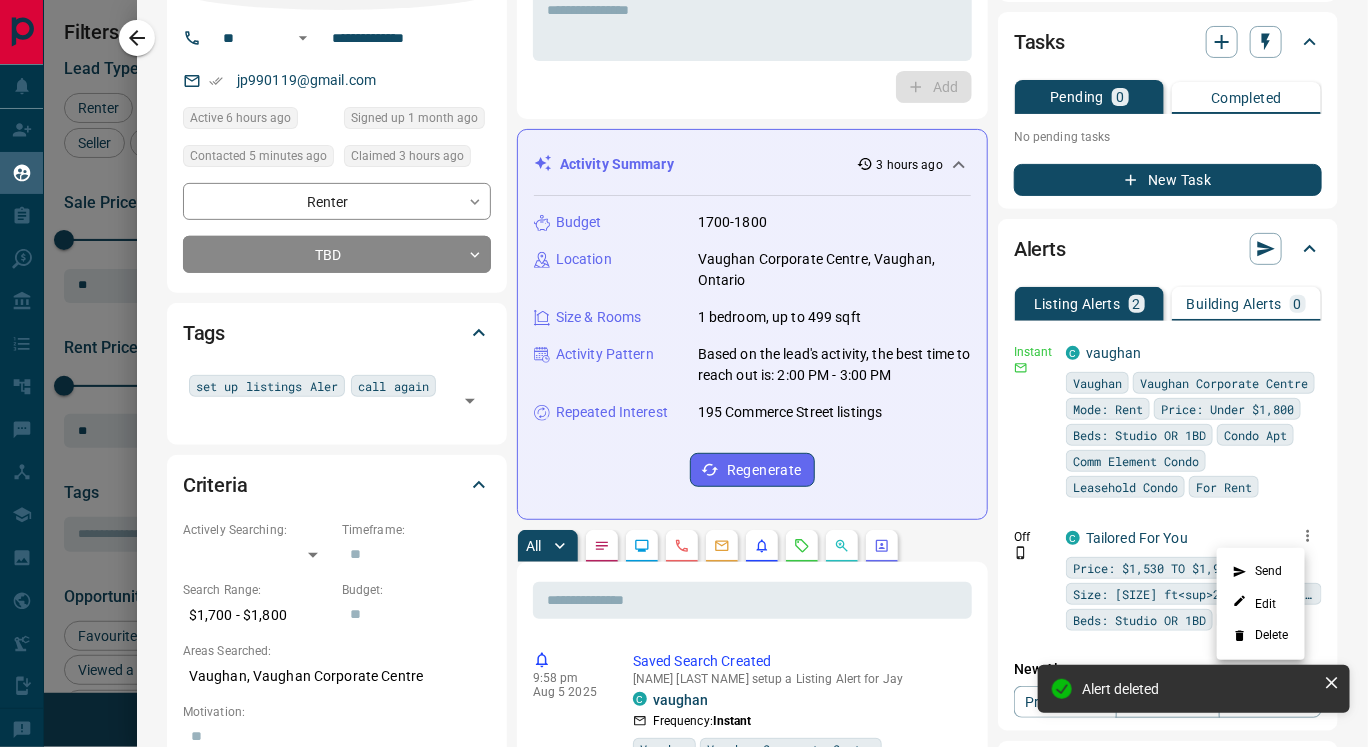 click on "Delete" at bounding box center (1261, 636) 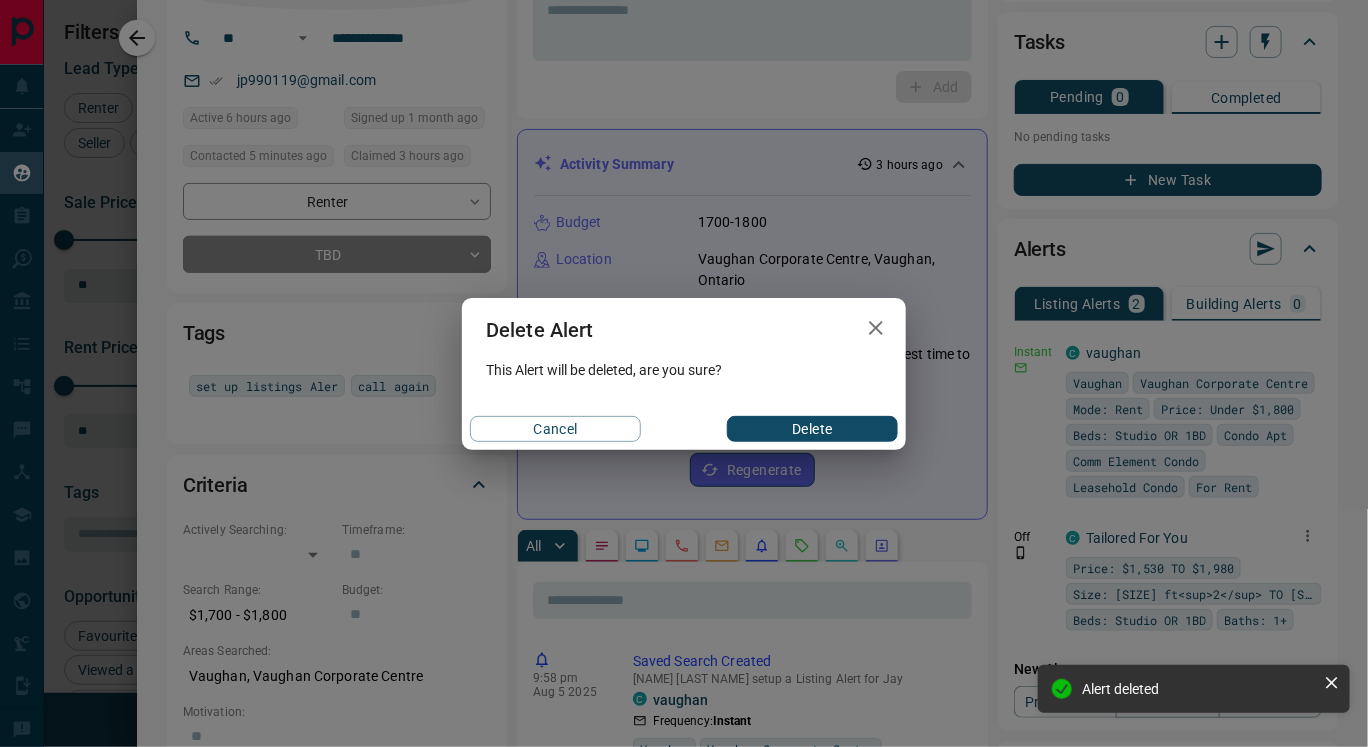 click on "Delete" at bounding box center (812, 429) 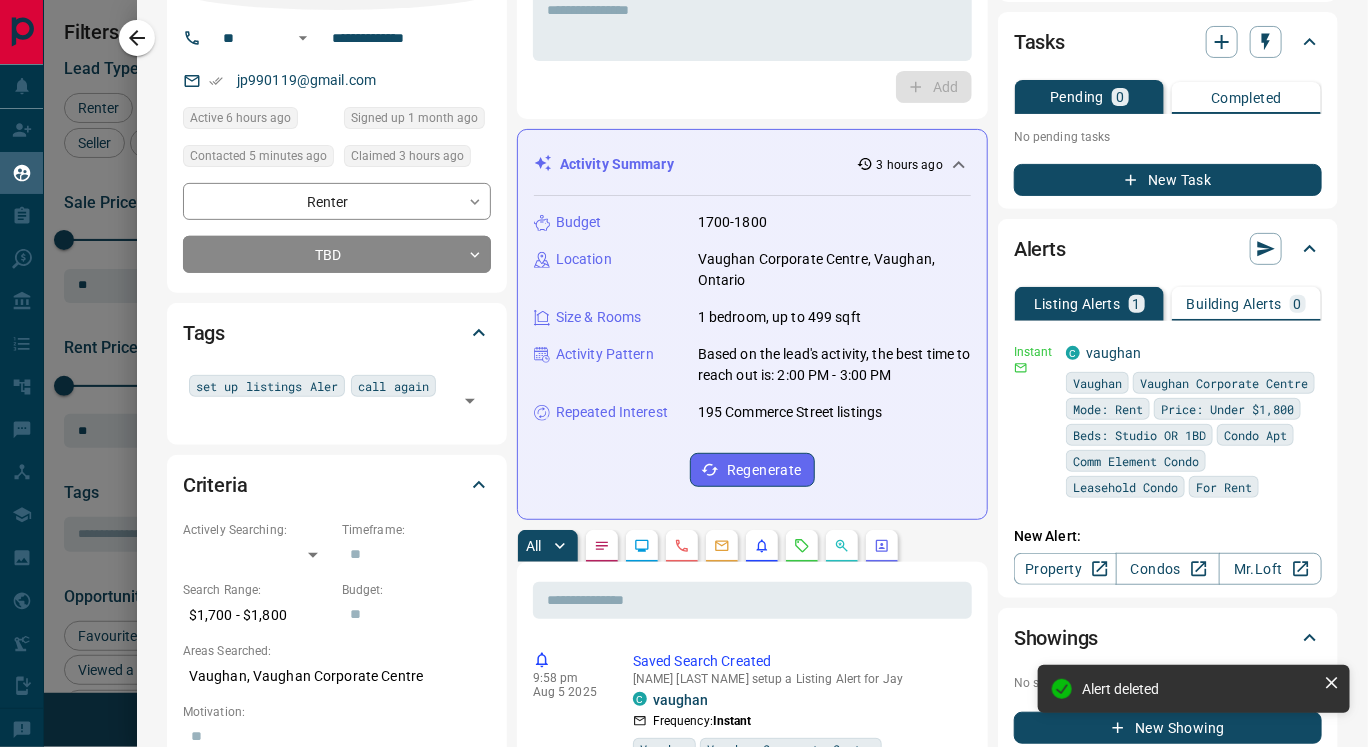 scroll, scrollTop: 0, scrollLeft: 0, axis: both 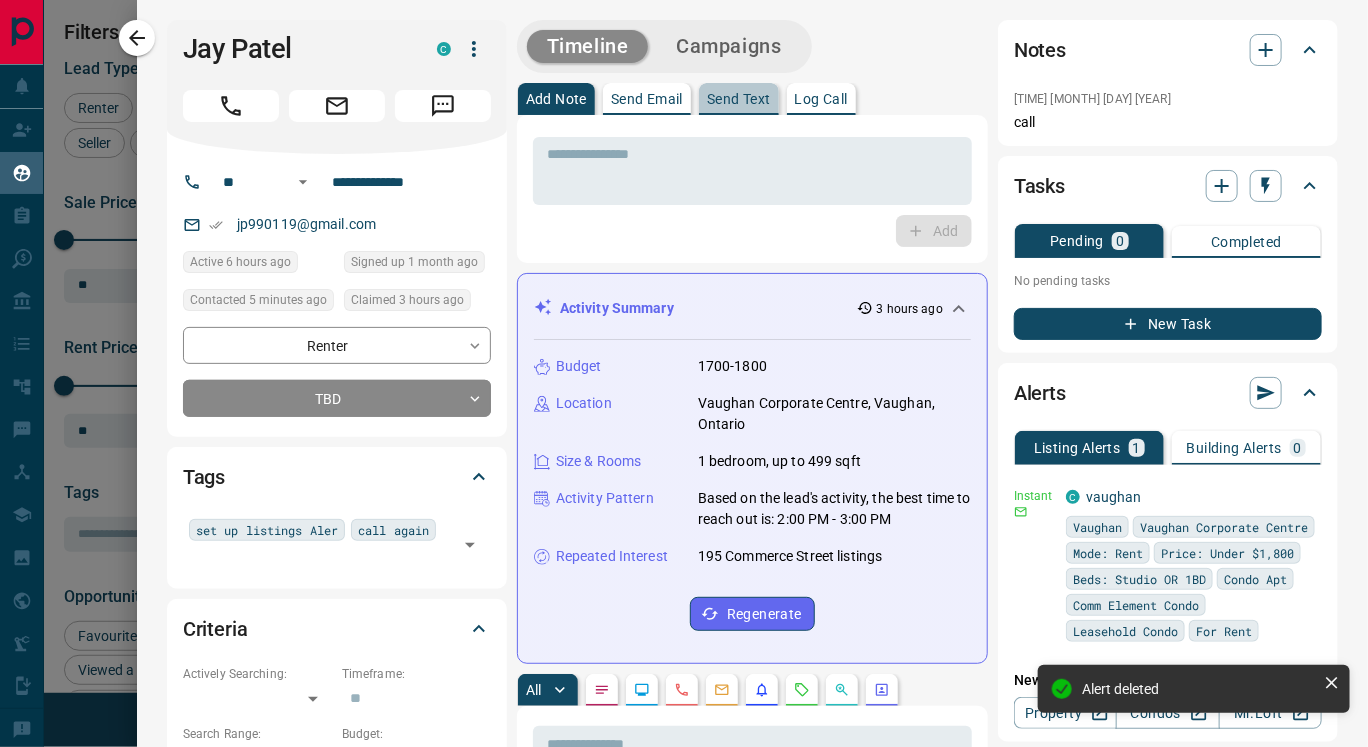 click on "Send Text" at bounding box center [739, 99] 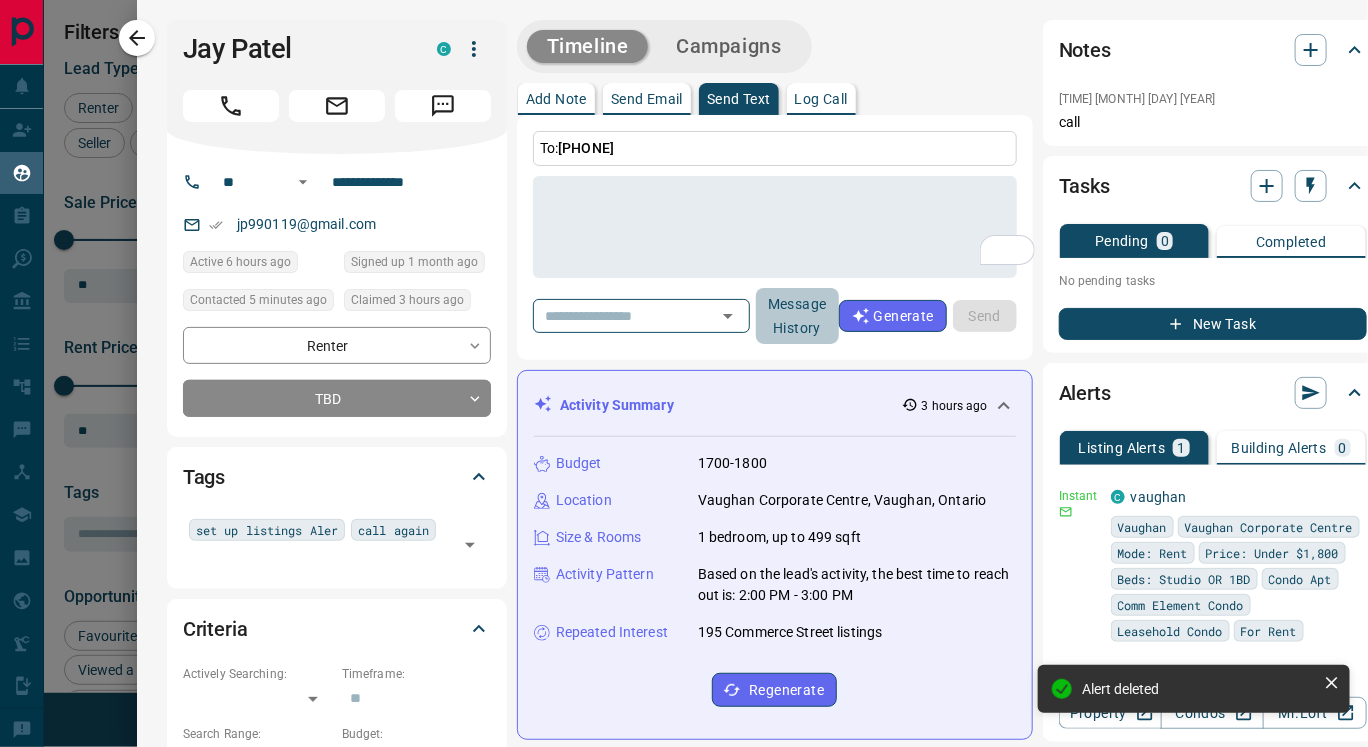 click on "Message History" at bounding box center (797, 316) 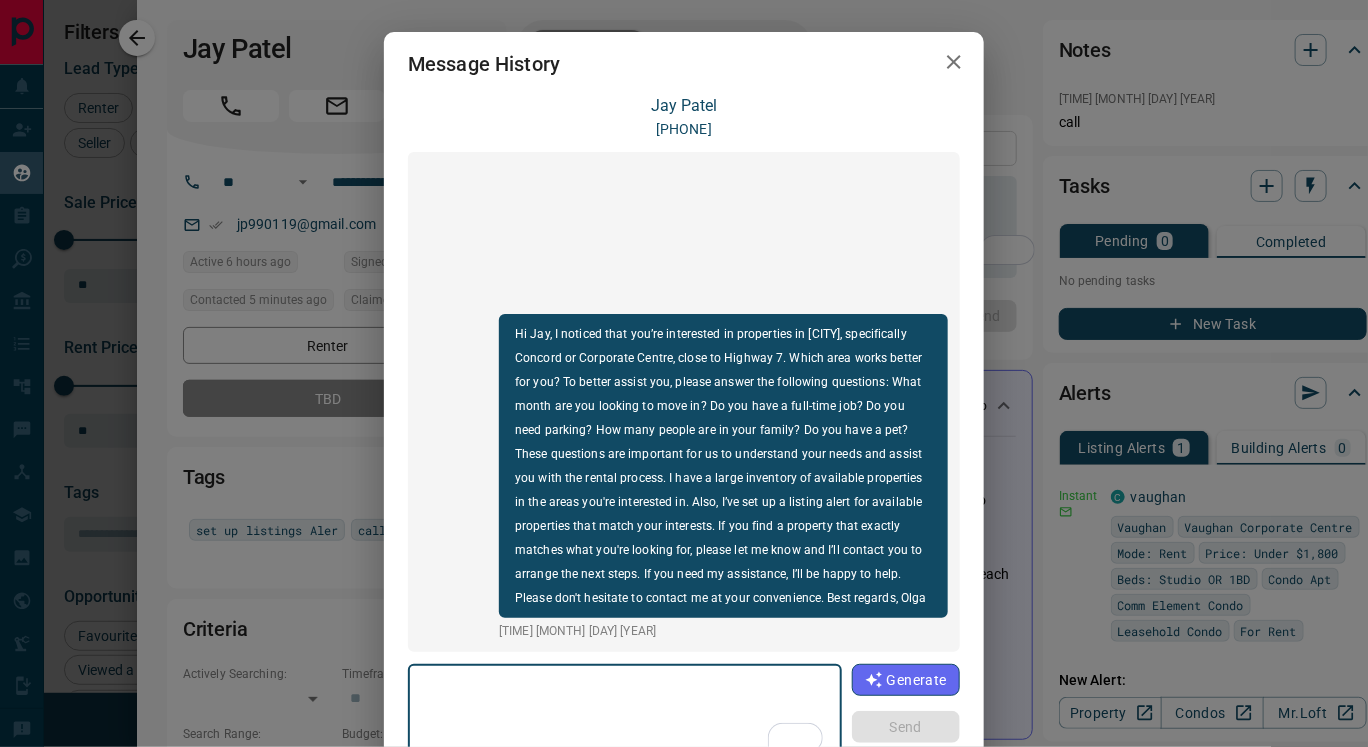 click 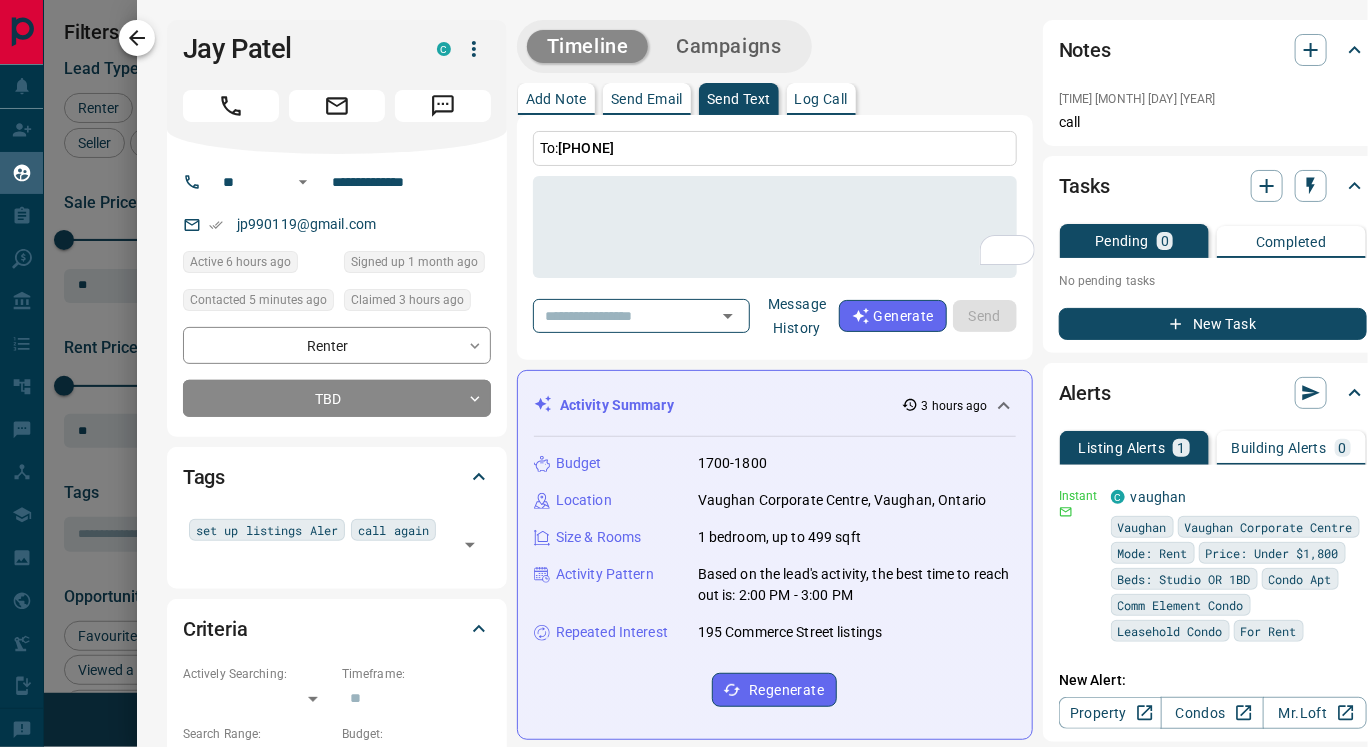 click 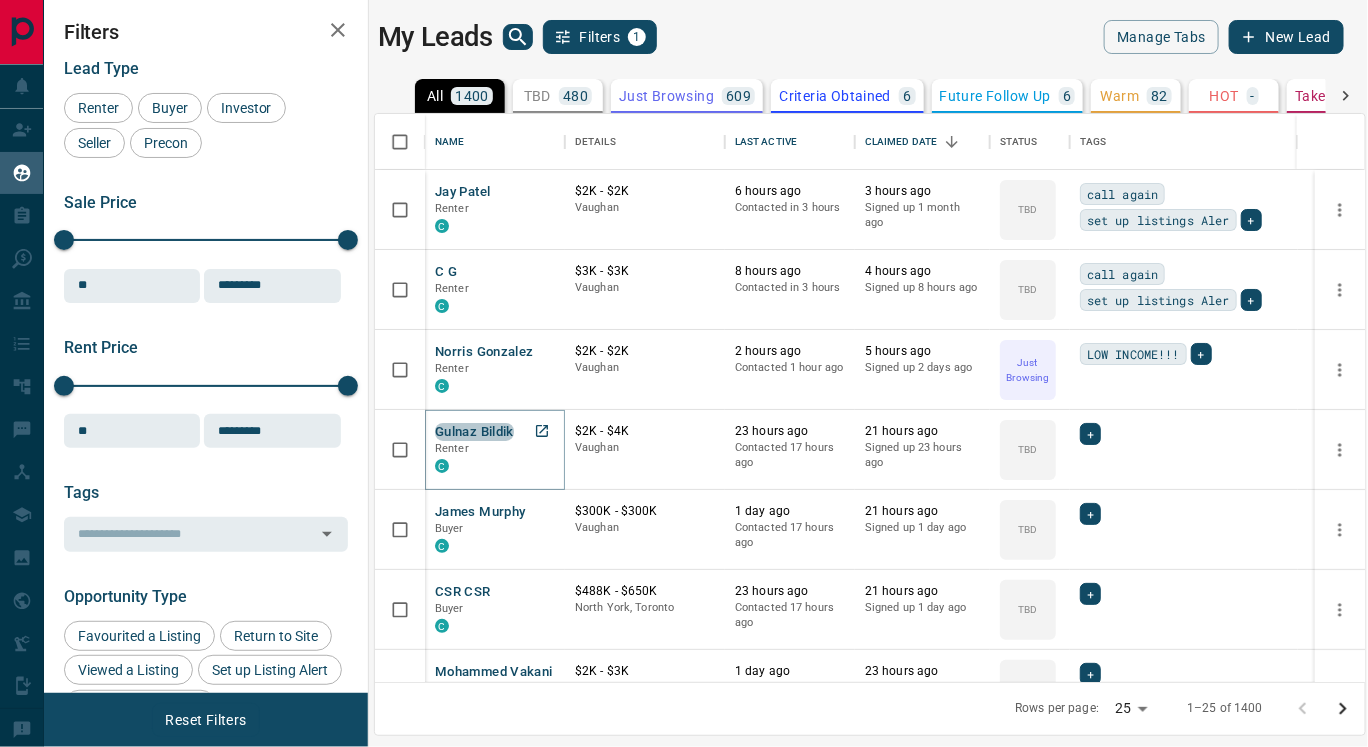 click on "Gulnaz Bildik" at bounding box center (474, 432) 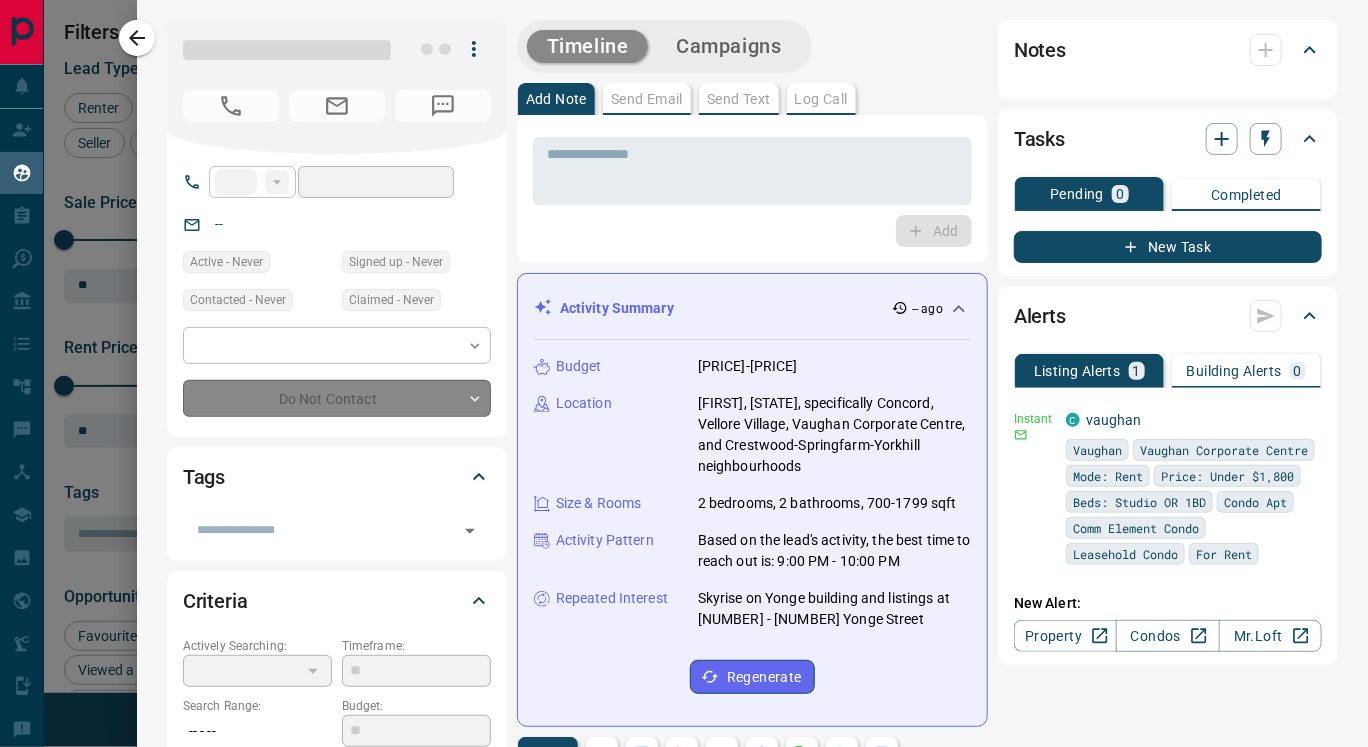 type on "**" 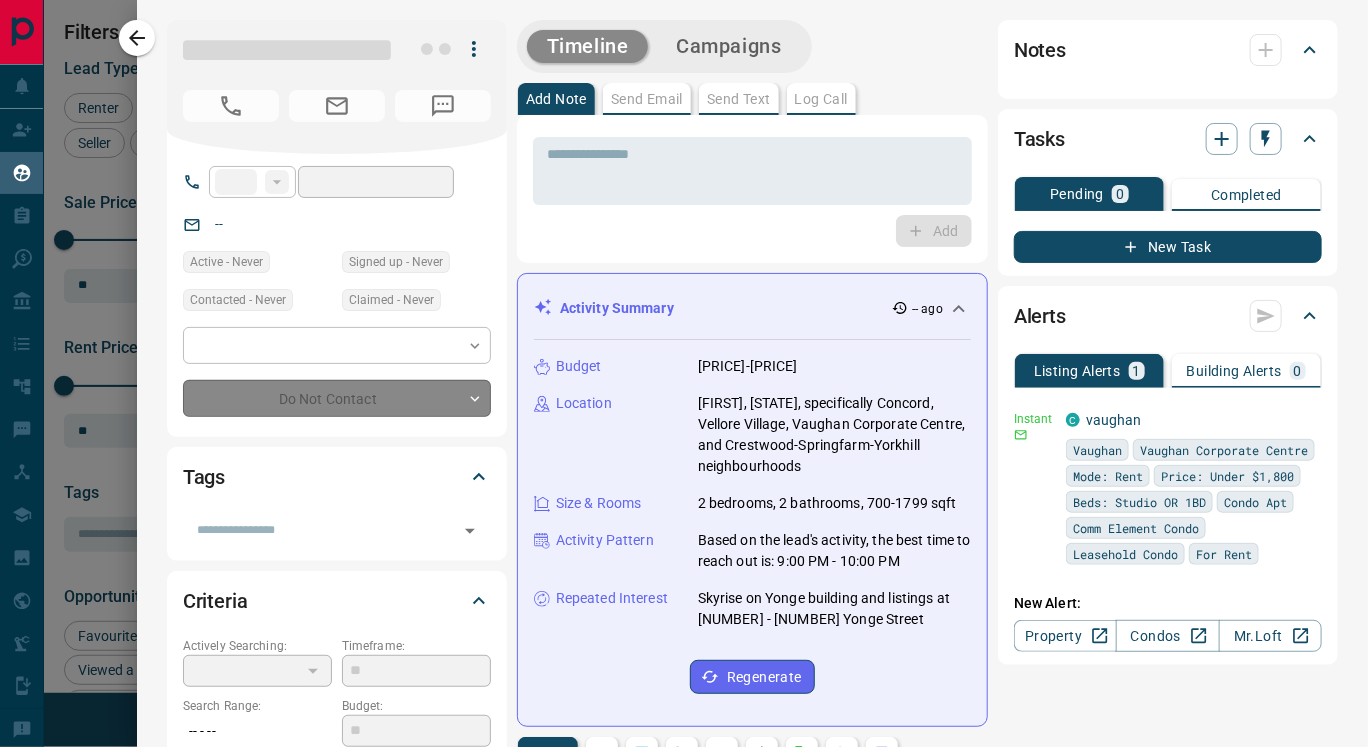 type on "**********" 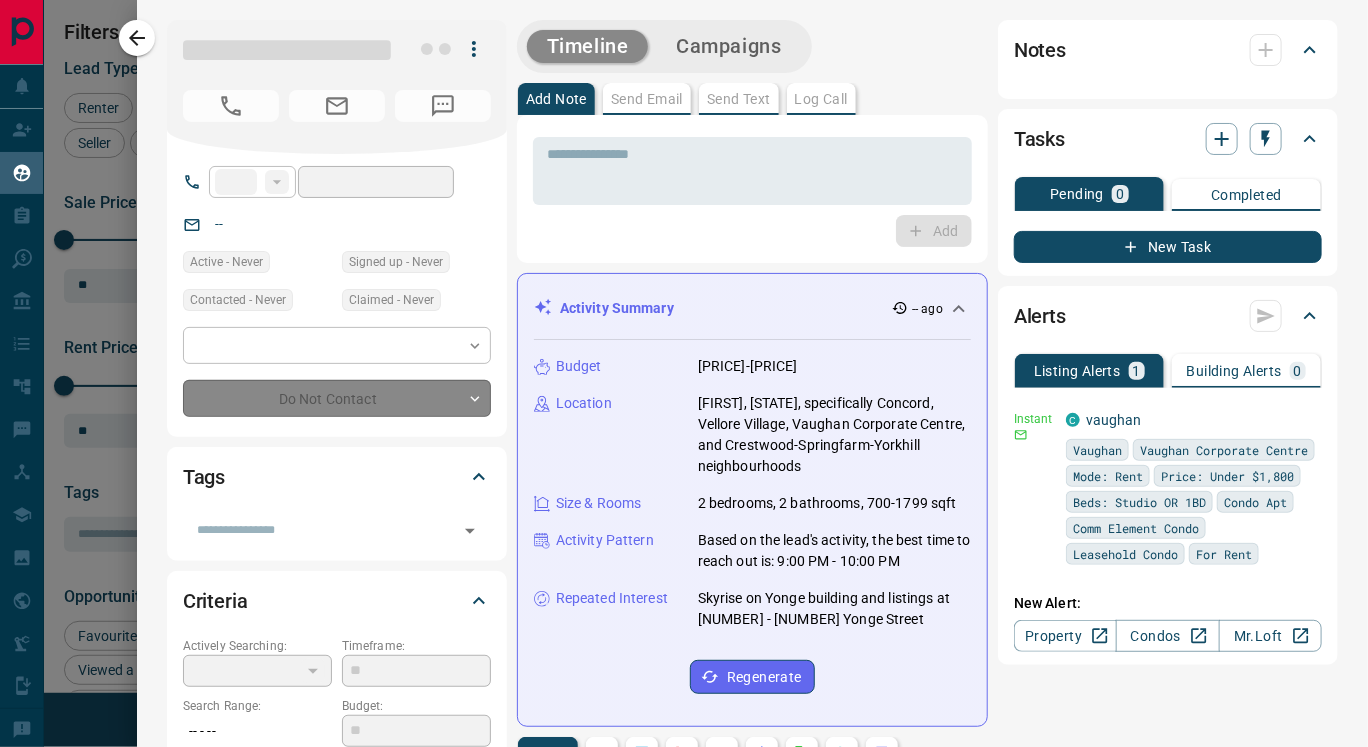 type on "**********" 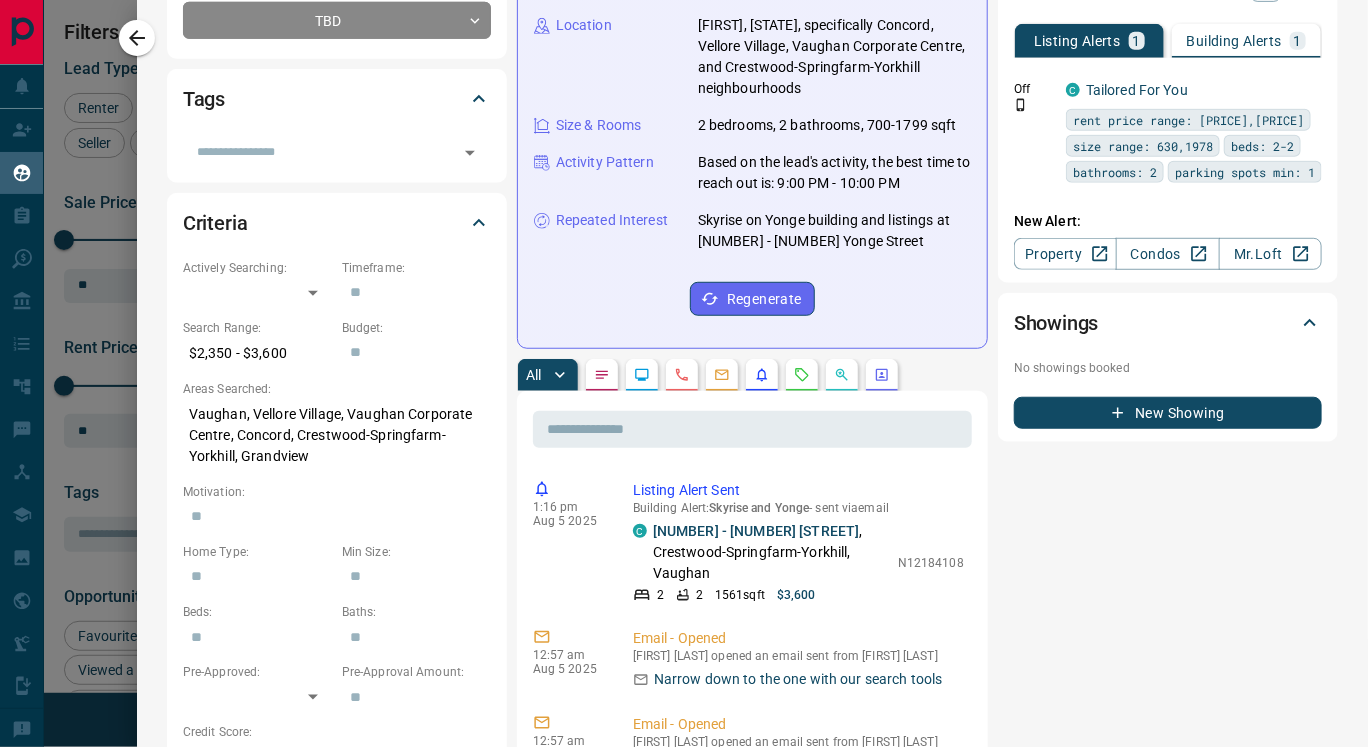 scroll, scrollTop: 378, scrollLeft: 0, axis: vertical 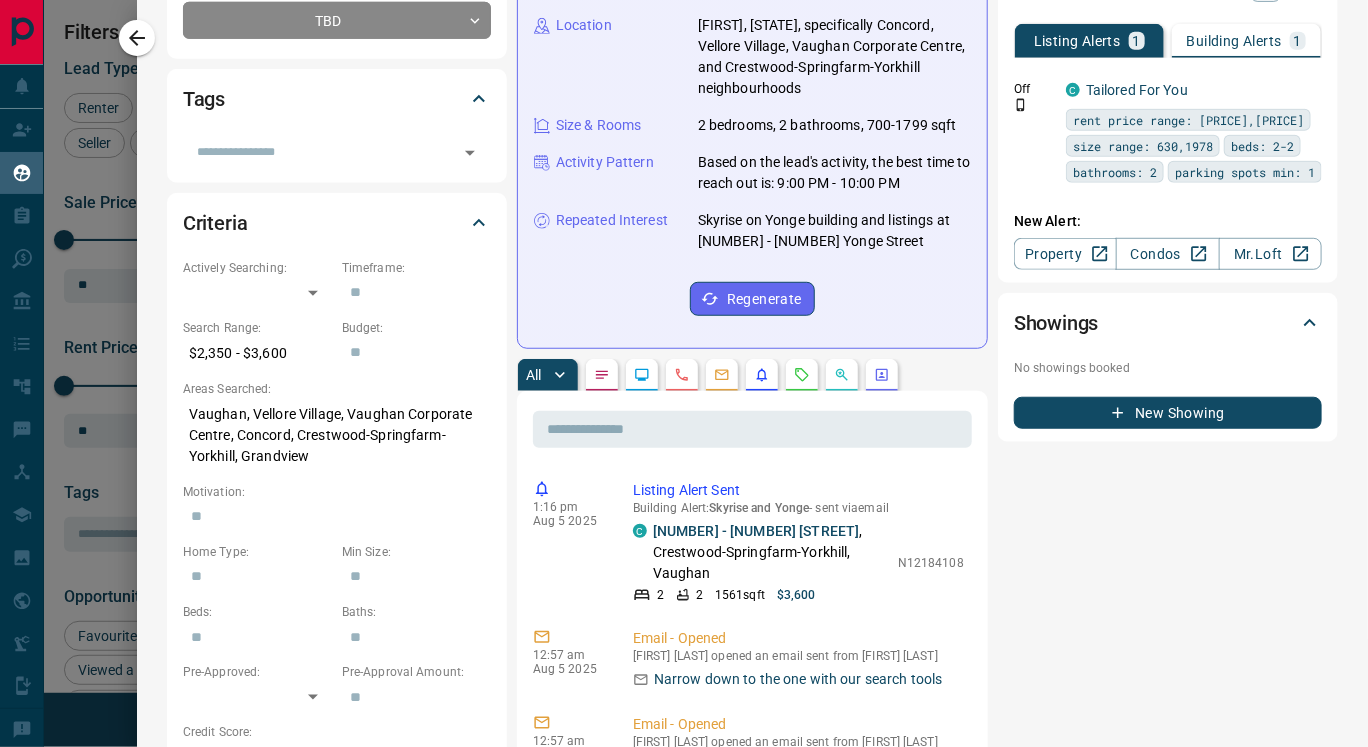 click at bounding box center [642, 375] 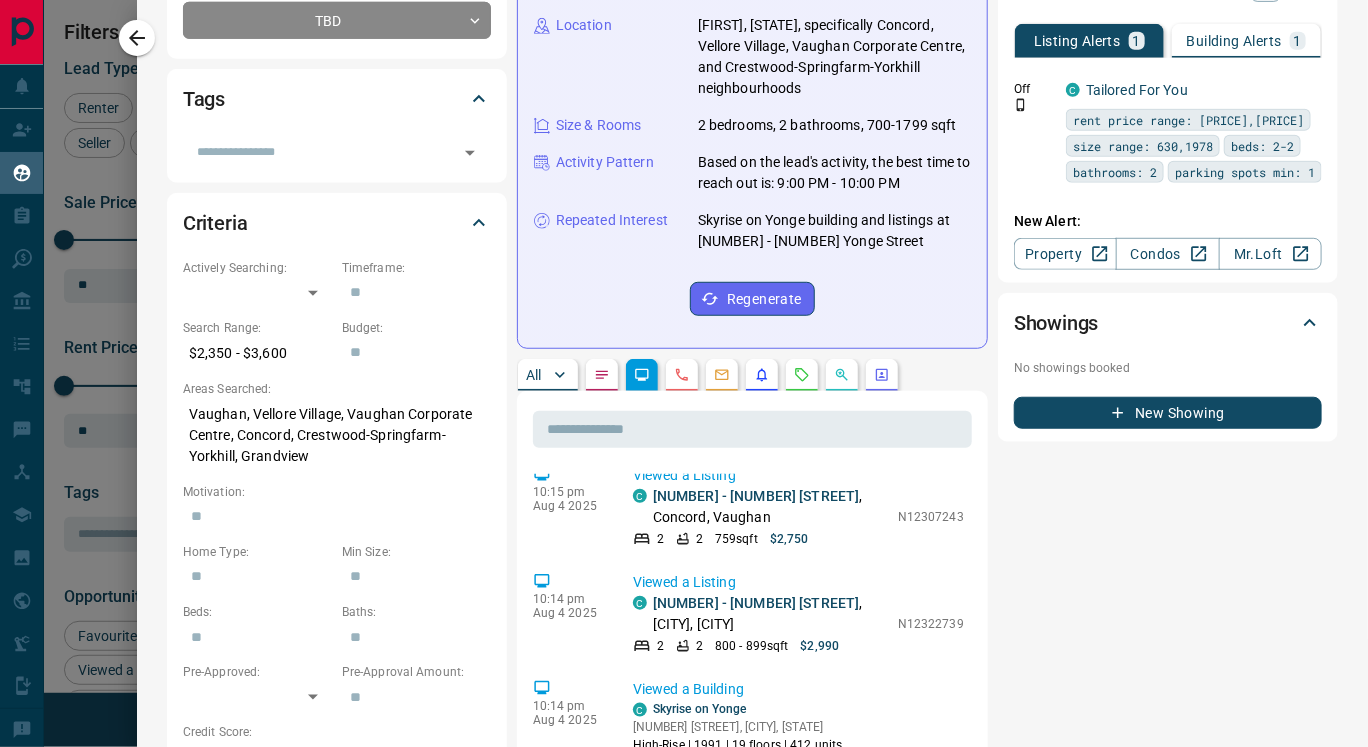 scroll, scrollTop: 0, scrollLeft: 0, axis: both 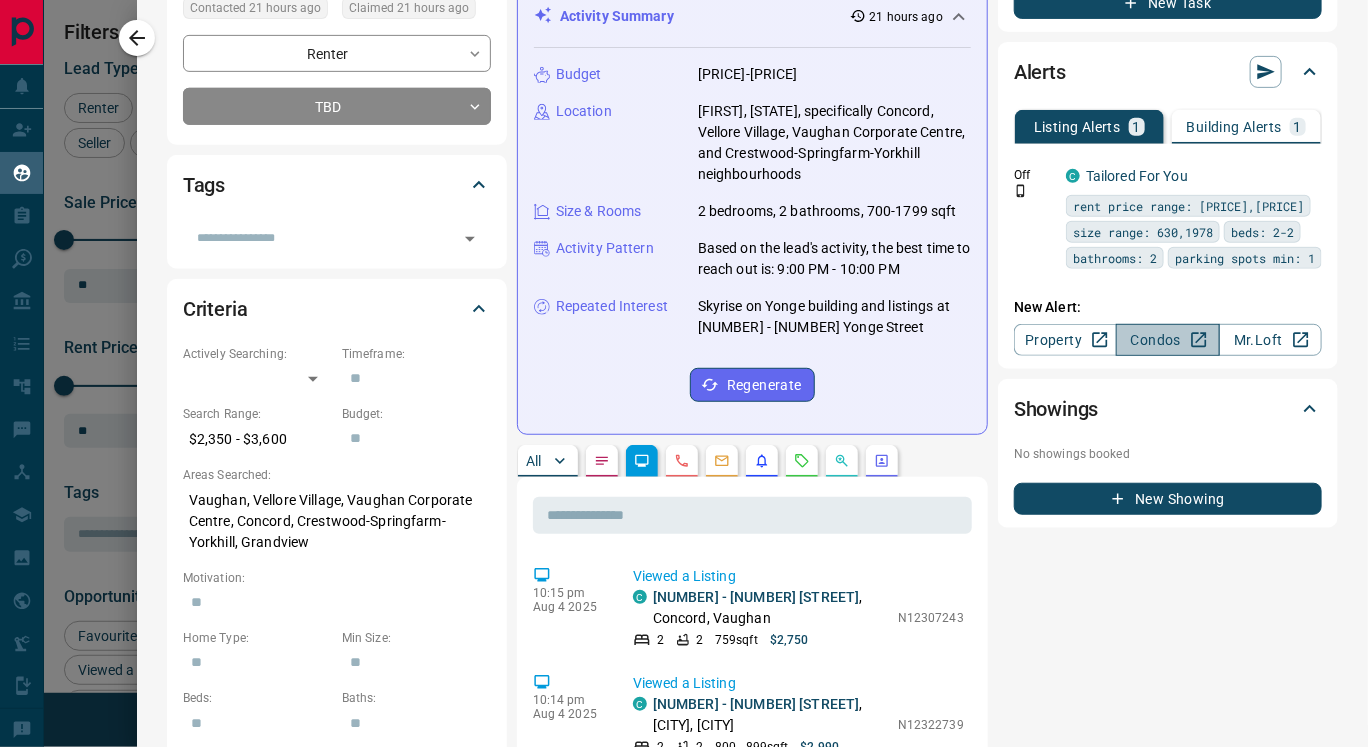 click on "Condos" at bounding box center [1167, 340] 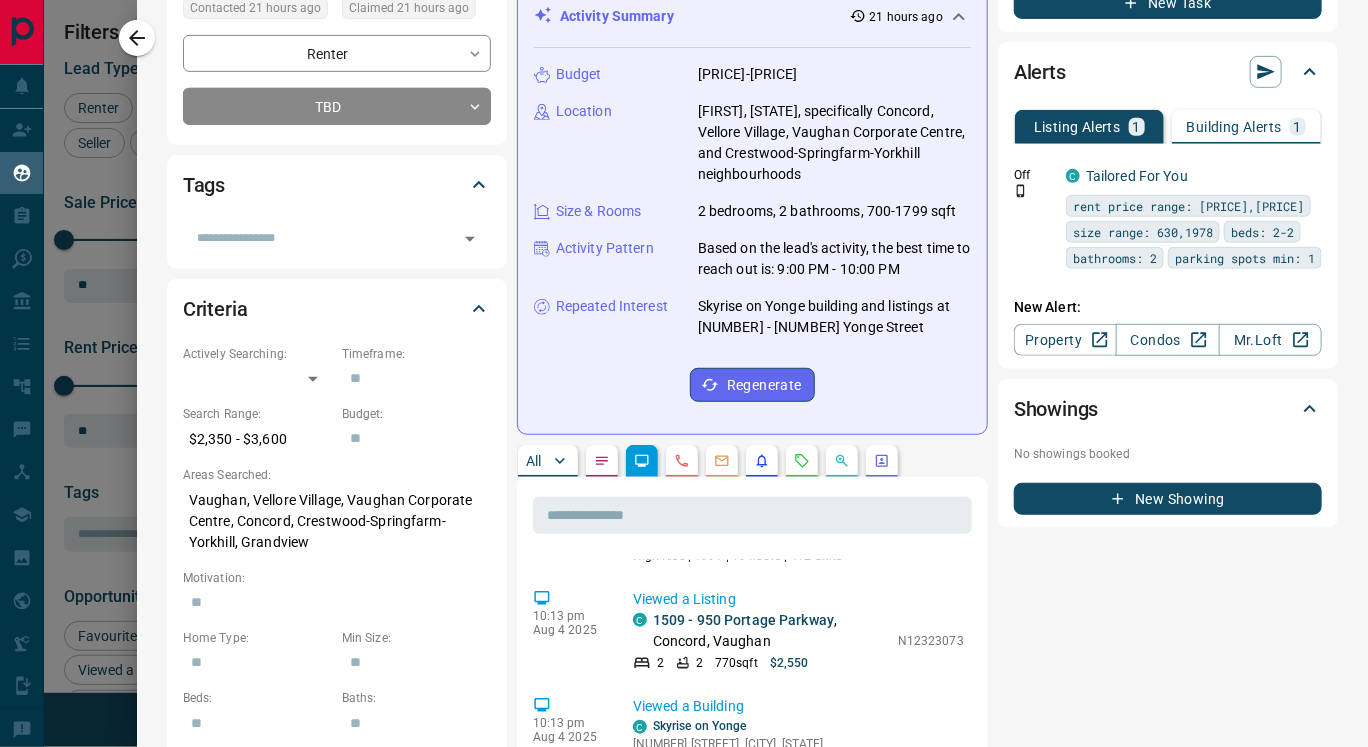 scroll, scrollTop: 292, scrollLeft: 0, axis: vertical 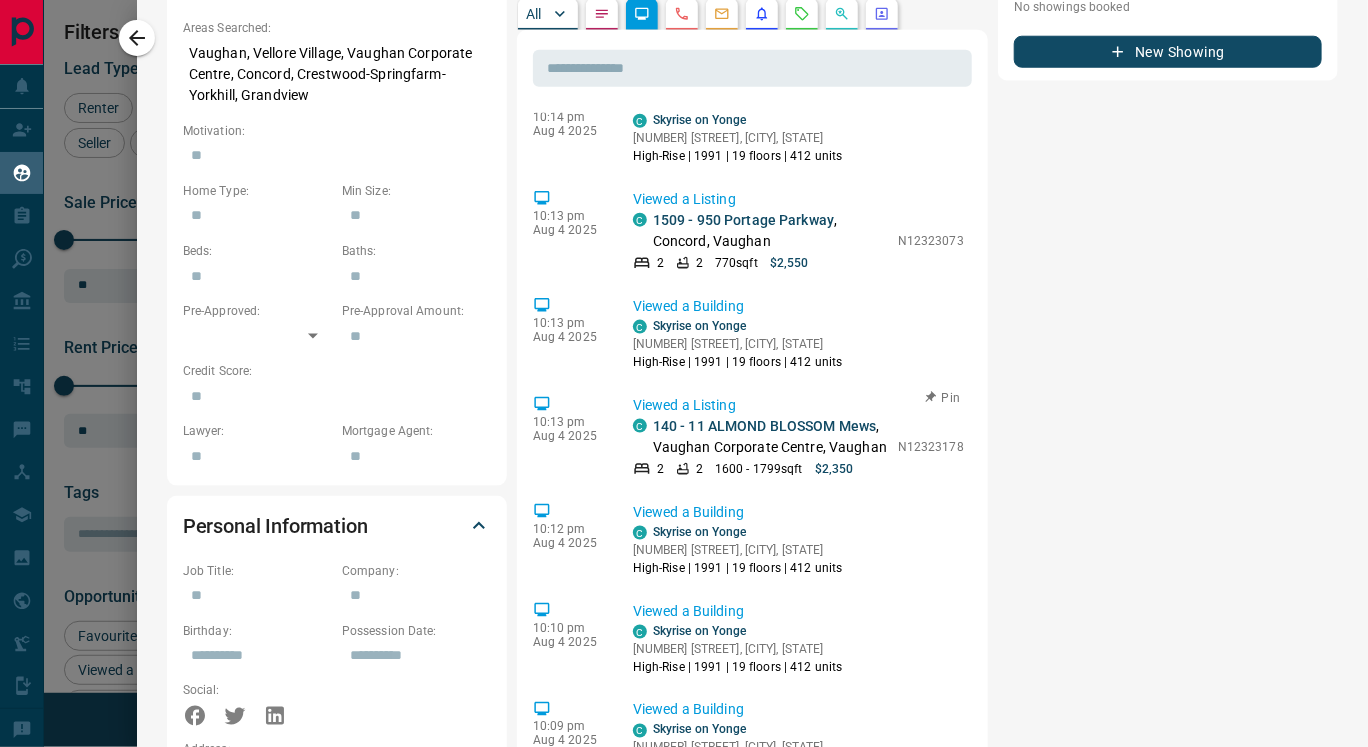 click on "[NUMBER] - [NUMBER] [STREET] , Vaughan Corporate Centre, Vaughan" at bounding box center [770, 437] 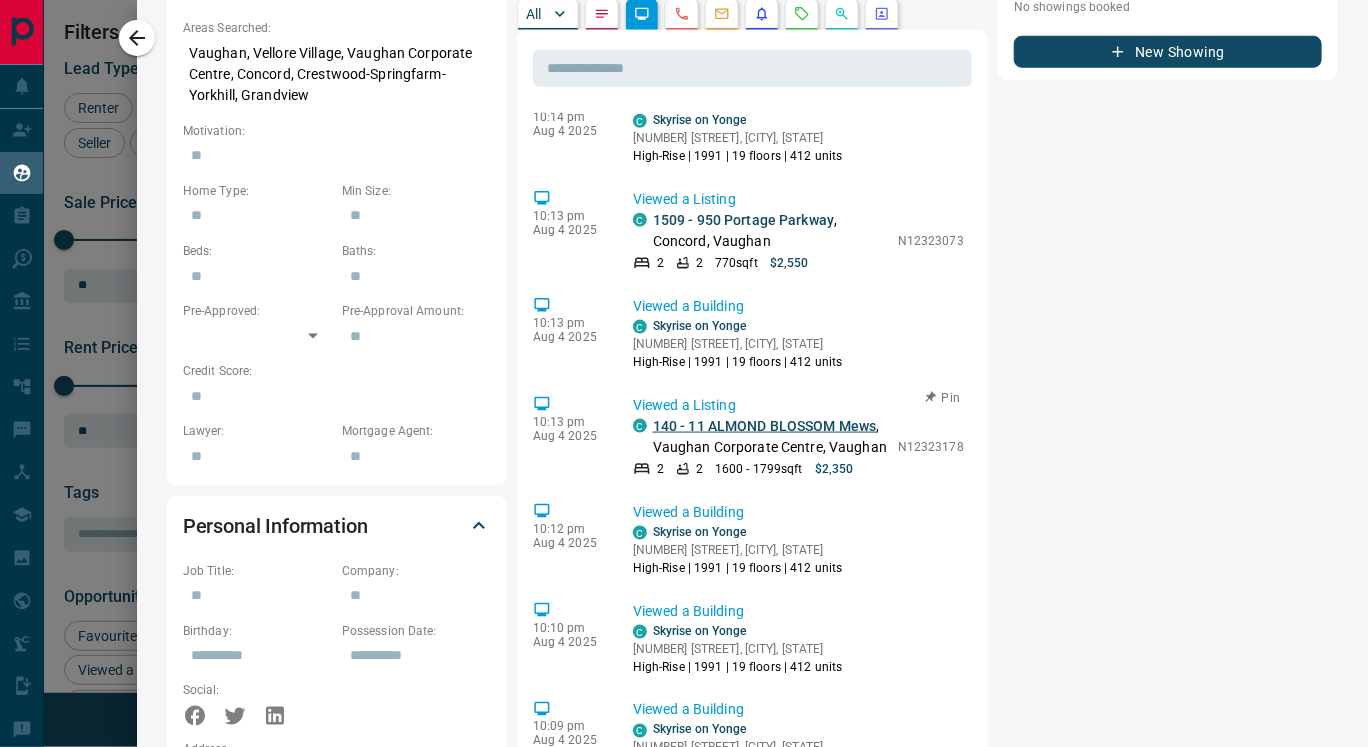 click on "140 - 11 ALMOND BLOSSOM Mews" at bounding box center [765, 426] 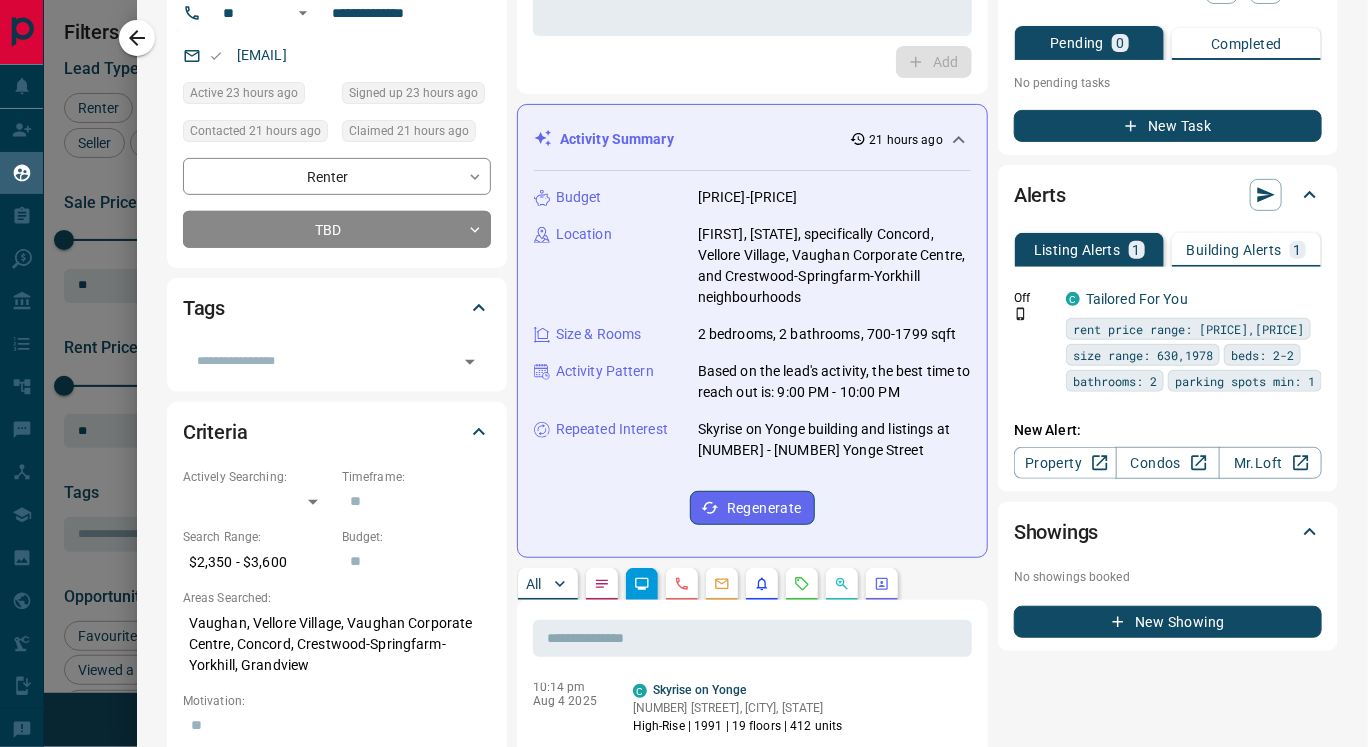 scroll, scrollTop: 147, scrollLeft: 0, axis: vertical 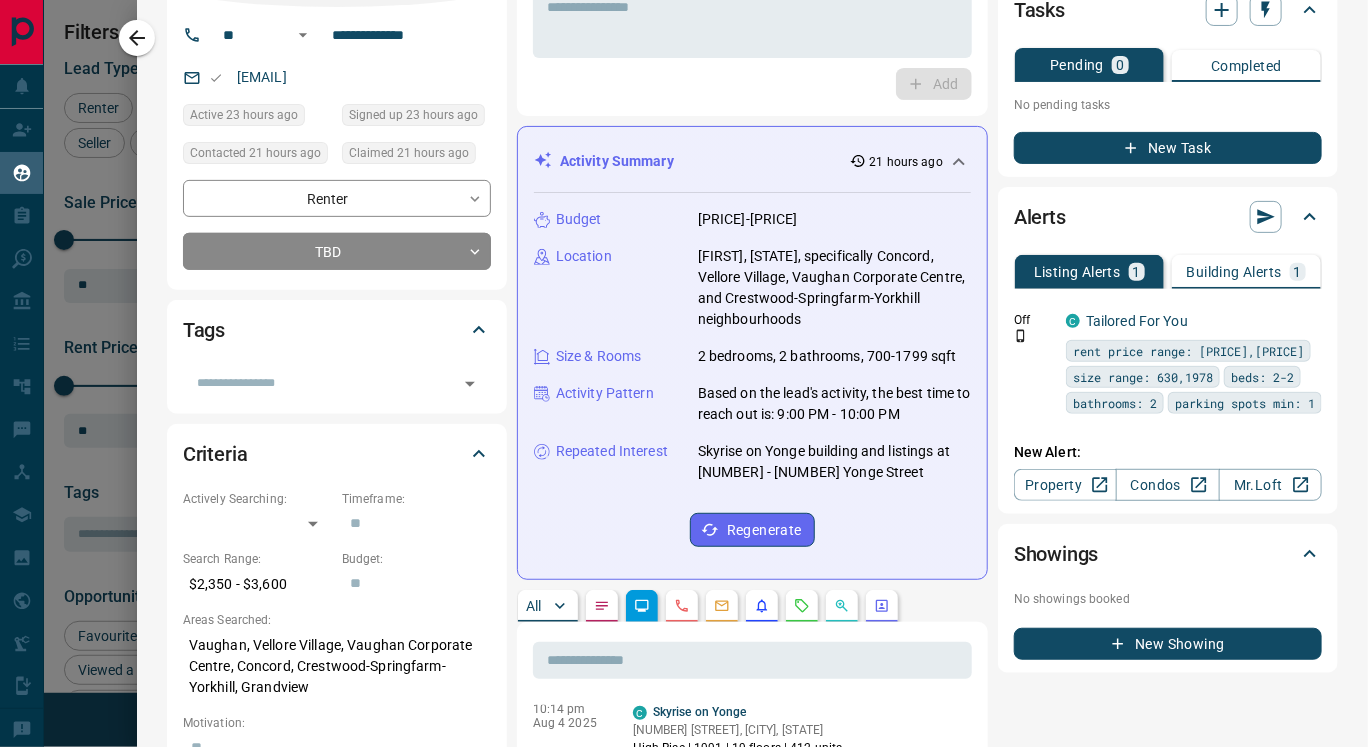 drag, startPoint x: 232, startPoint y: 74, endPoint x: 435, endPoint y: 82, distance: 203.15758 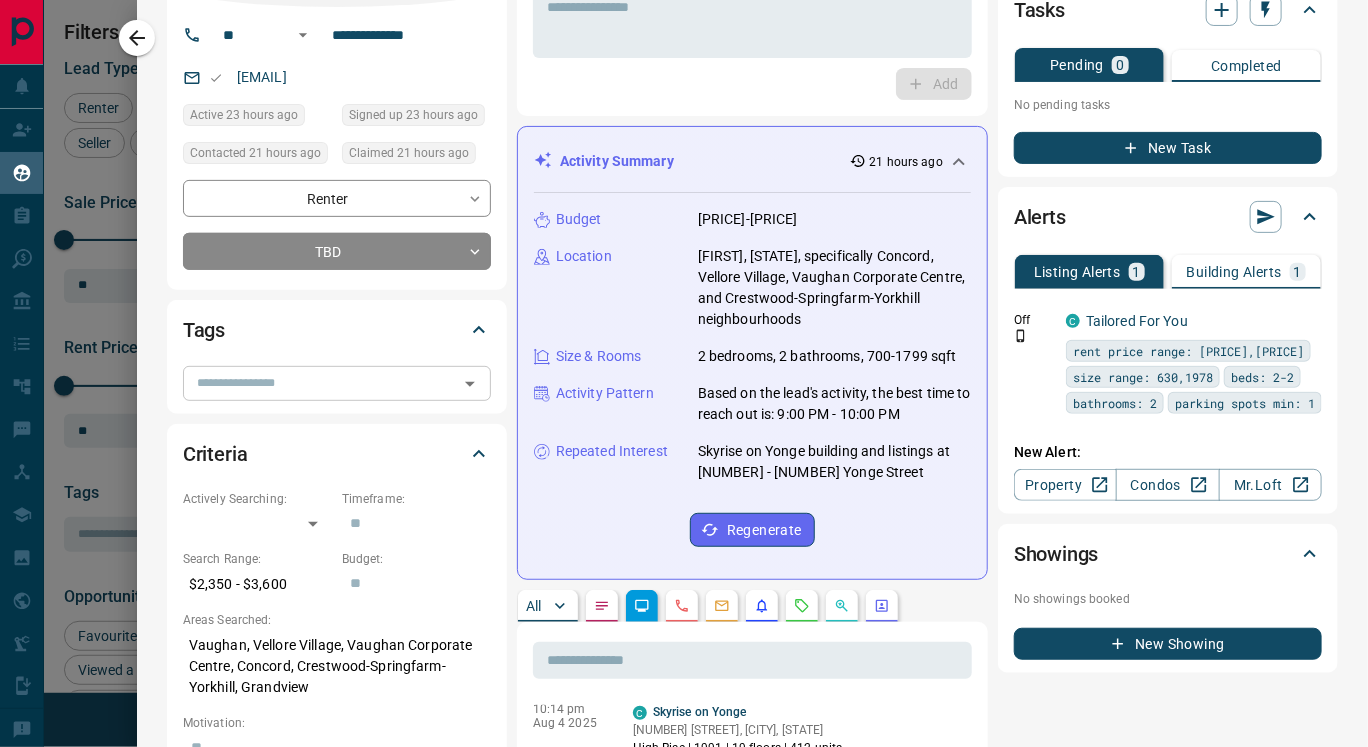 click at bounding box center (320, 383) 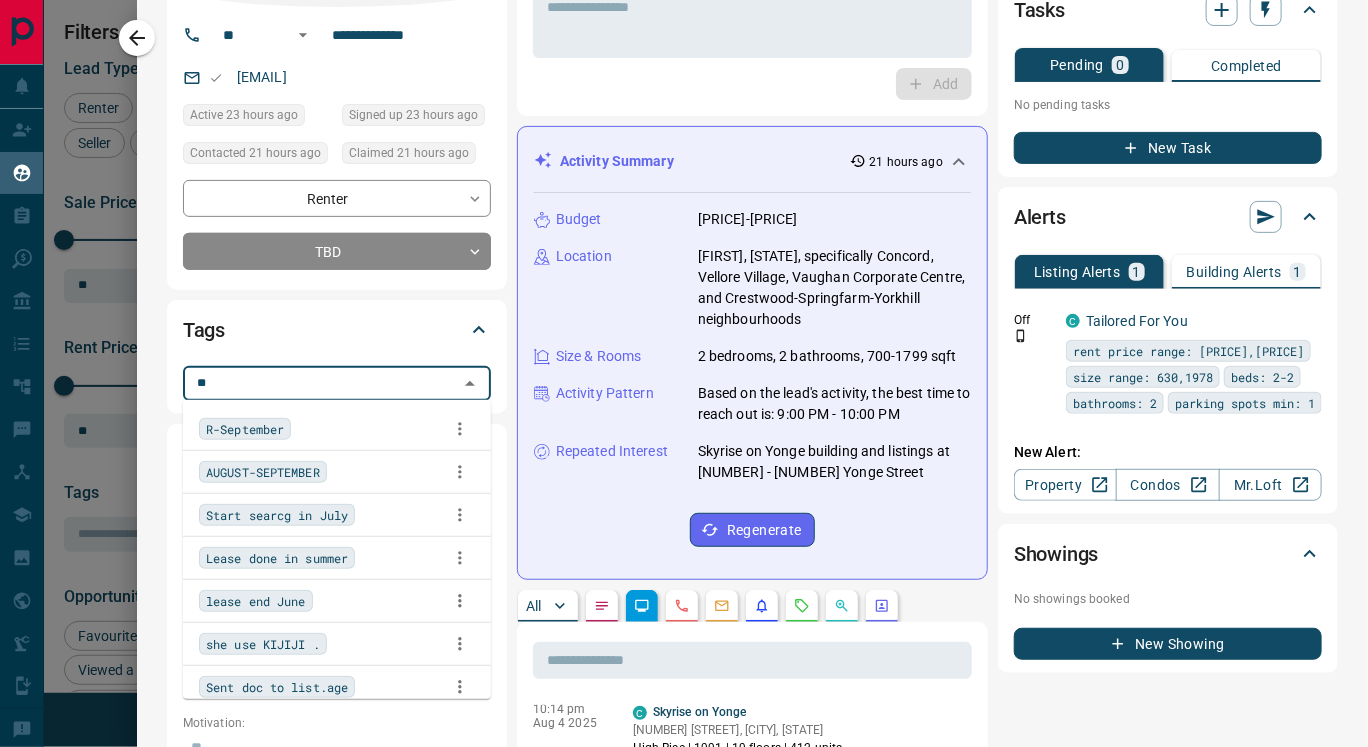 type on "***" 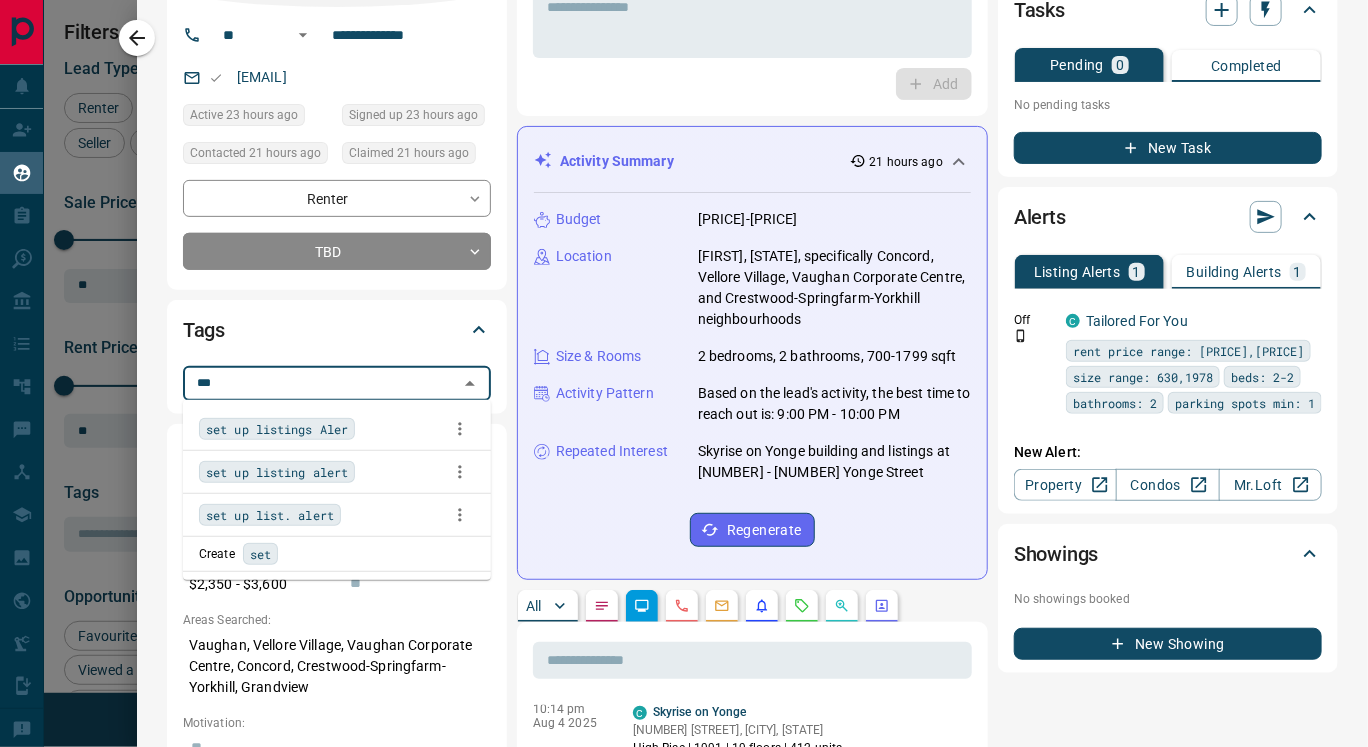 click on "set up listings Aler" at bounding box center [277, 429] 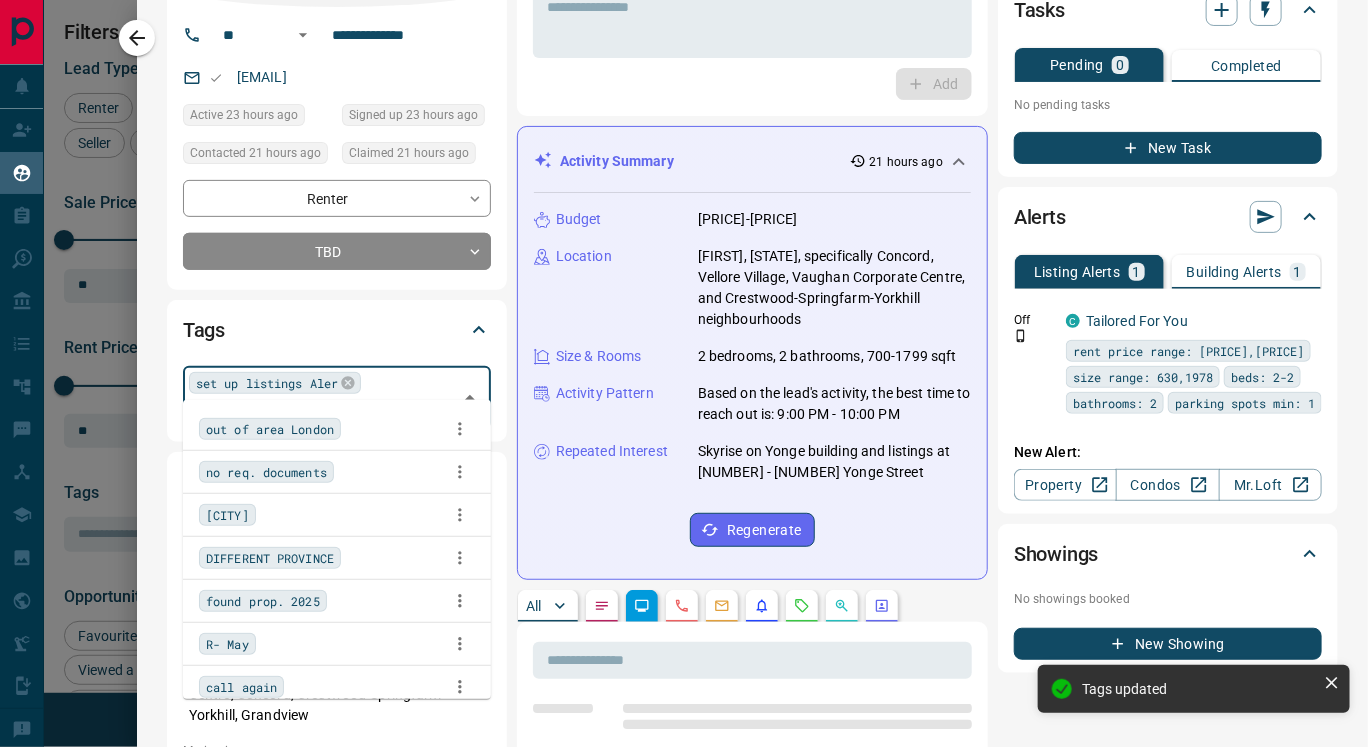 scroll, scrollTop: 243, scrollLeft: 0, axis: vertical 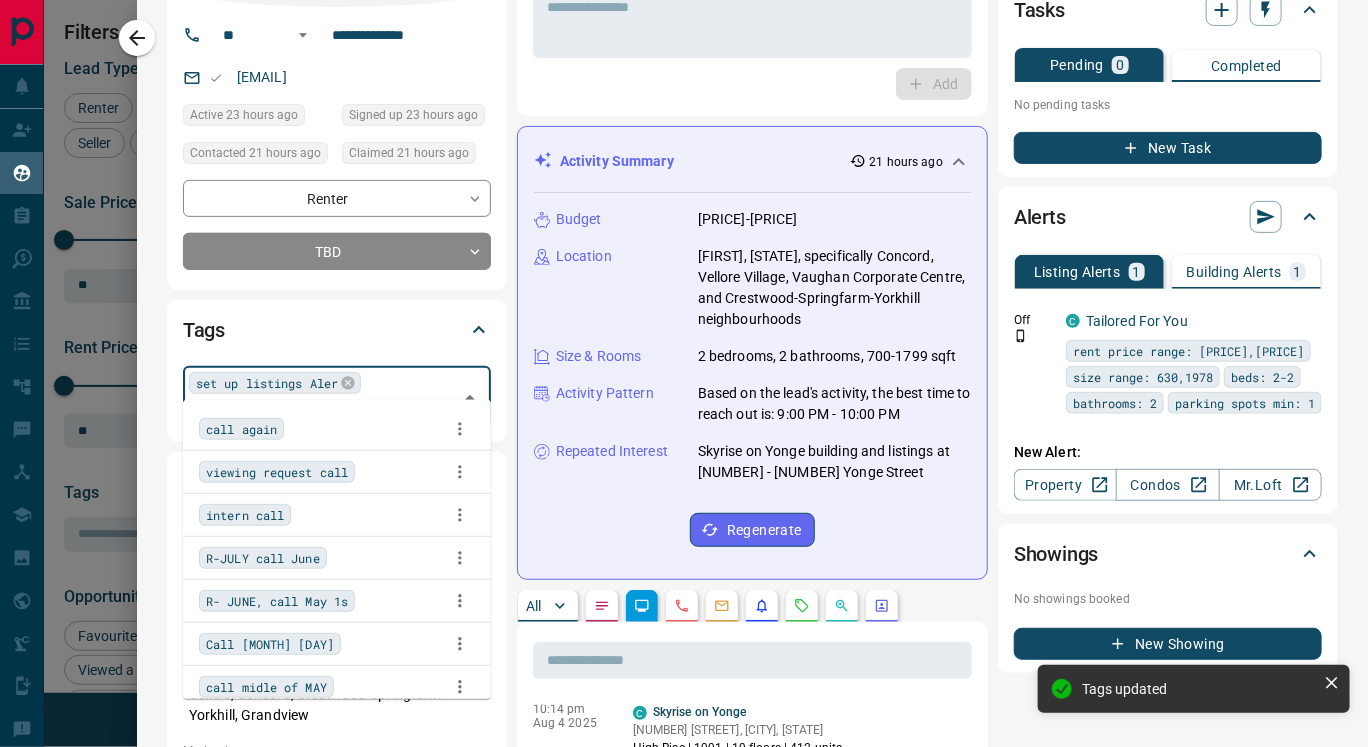 type on "***" 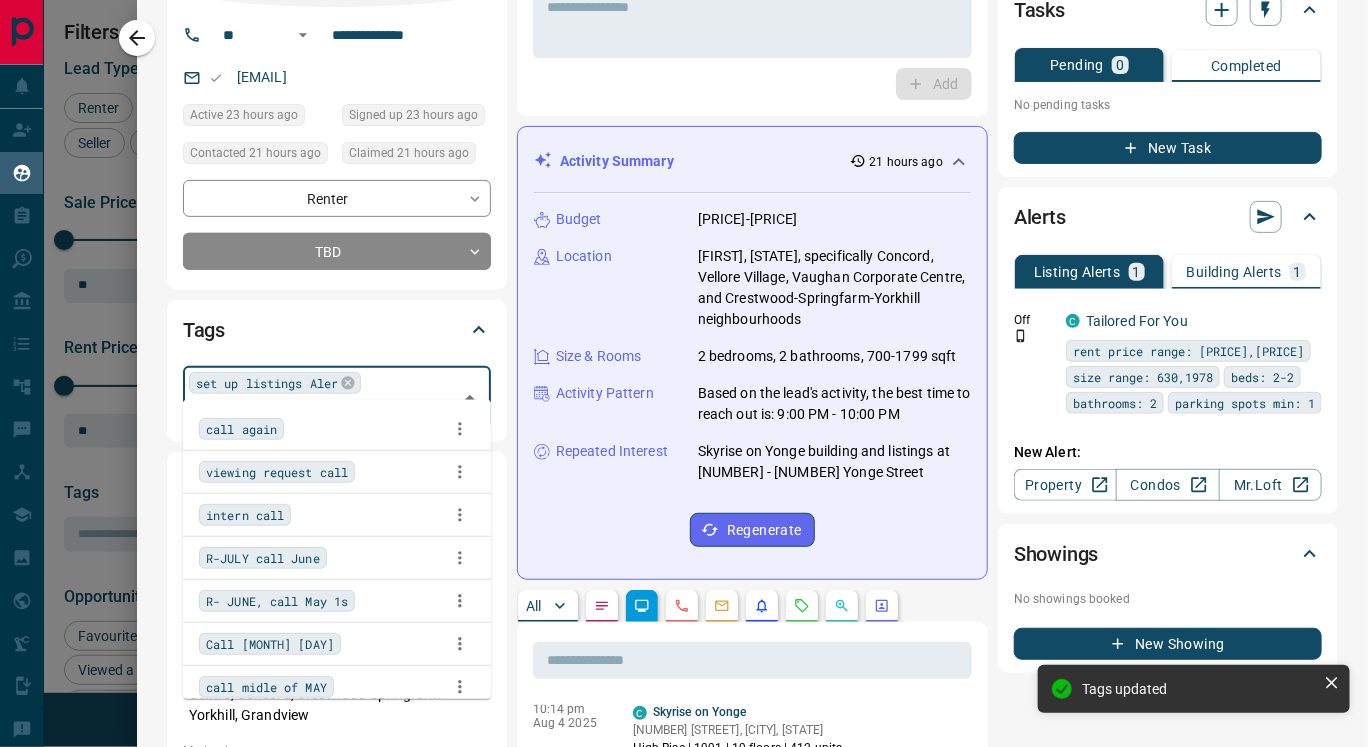 click on "call again" at bounding box center (337, 429) 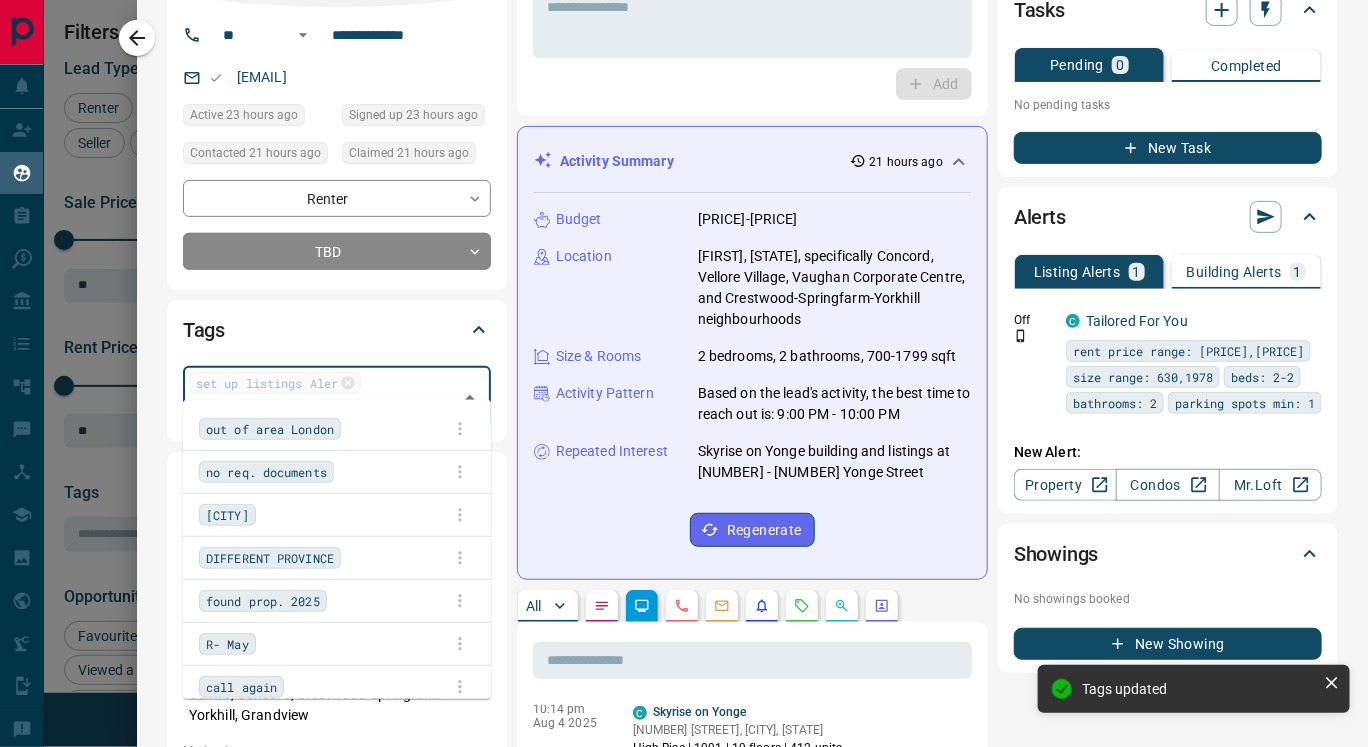 scroll, scrollTop: 2902, scrollLeft: 0, axis: vertical 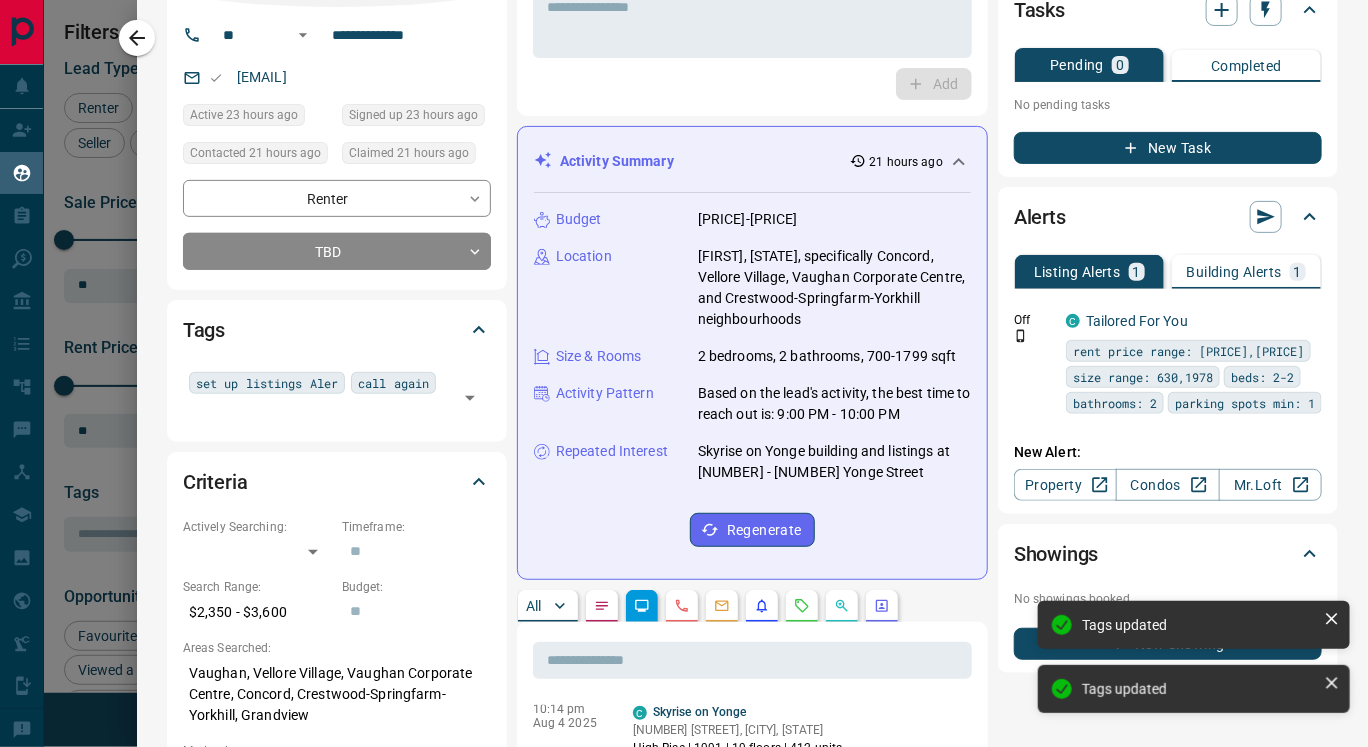 click on "Tags" at bounding box center (337, 330) 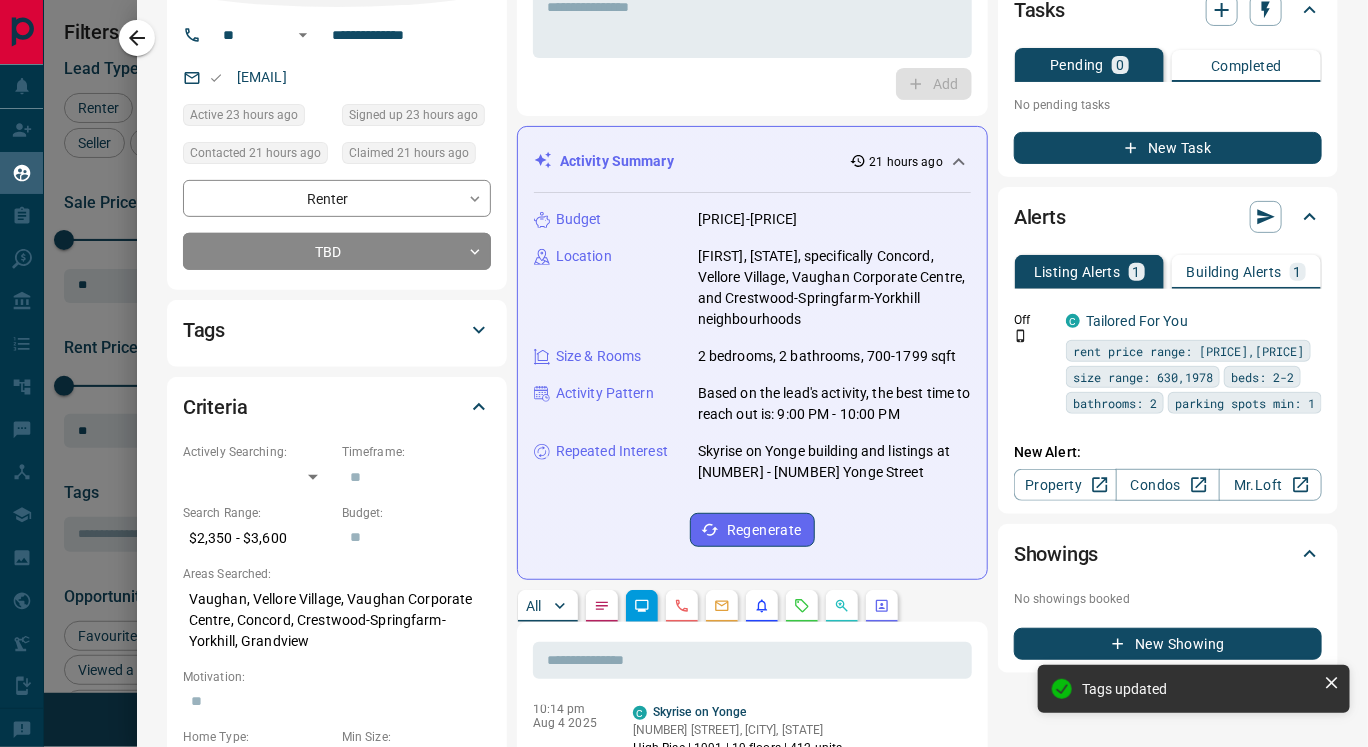 scroll, scrollTop: 243, scrollLeft: 0, axis: vertical 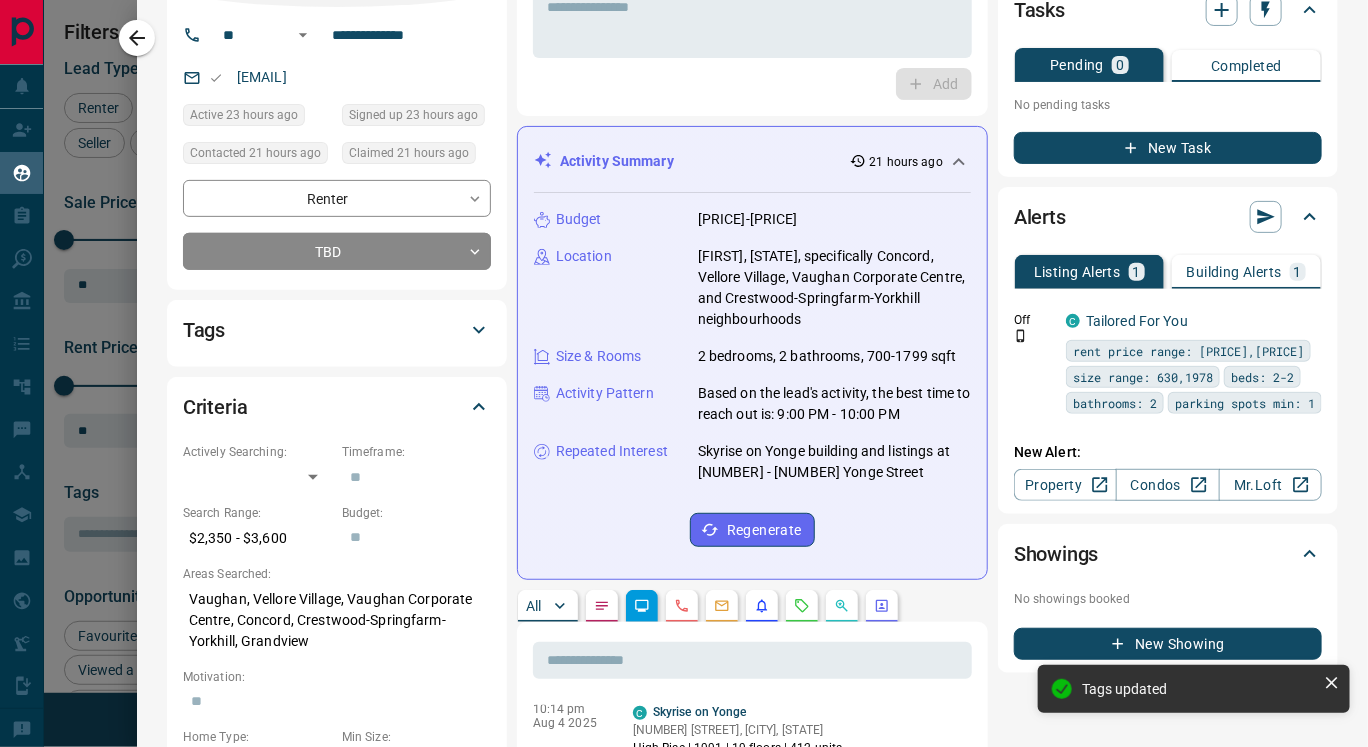 click on "Tags" at bounding box center (337, 330) 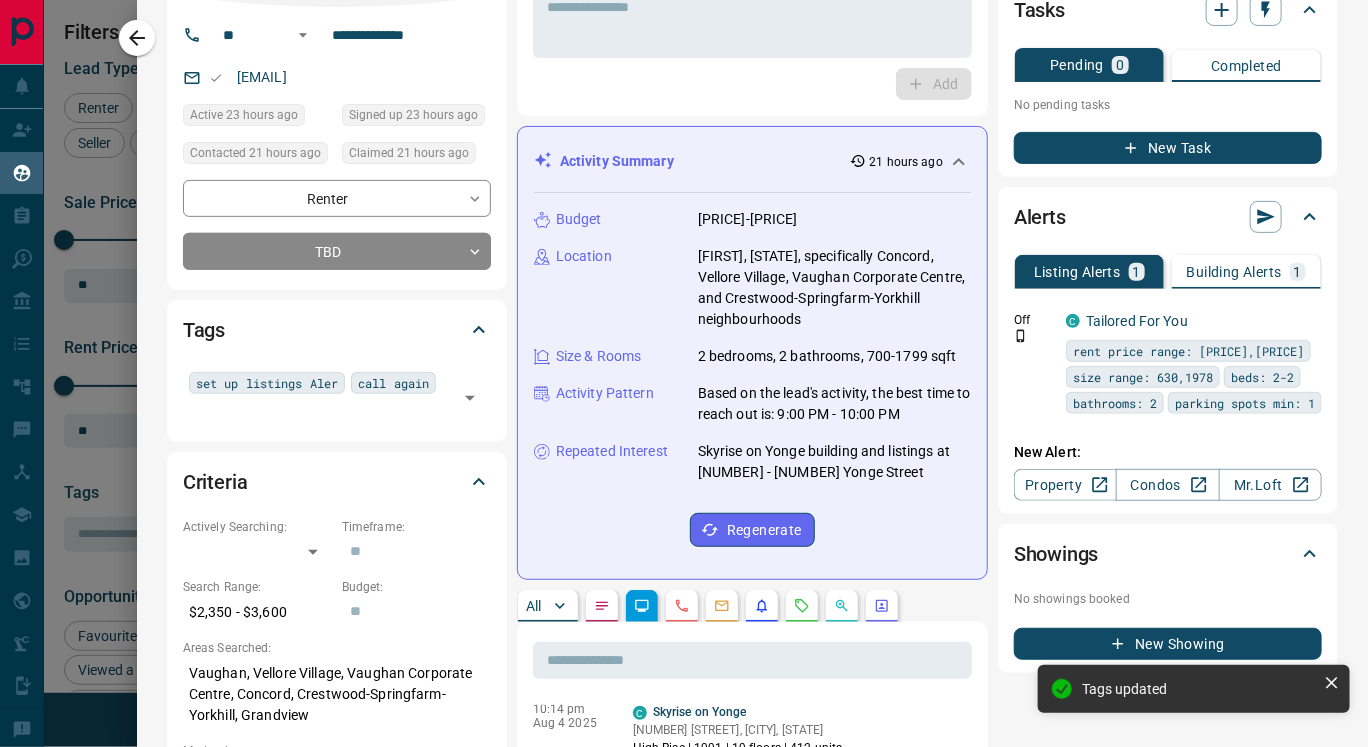 click on "**********" at bounding box center [337, 1099] 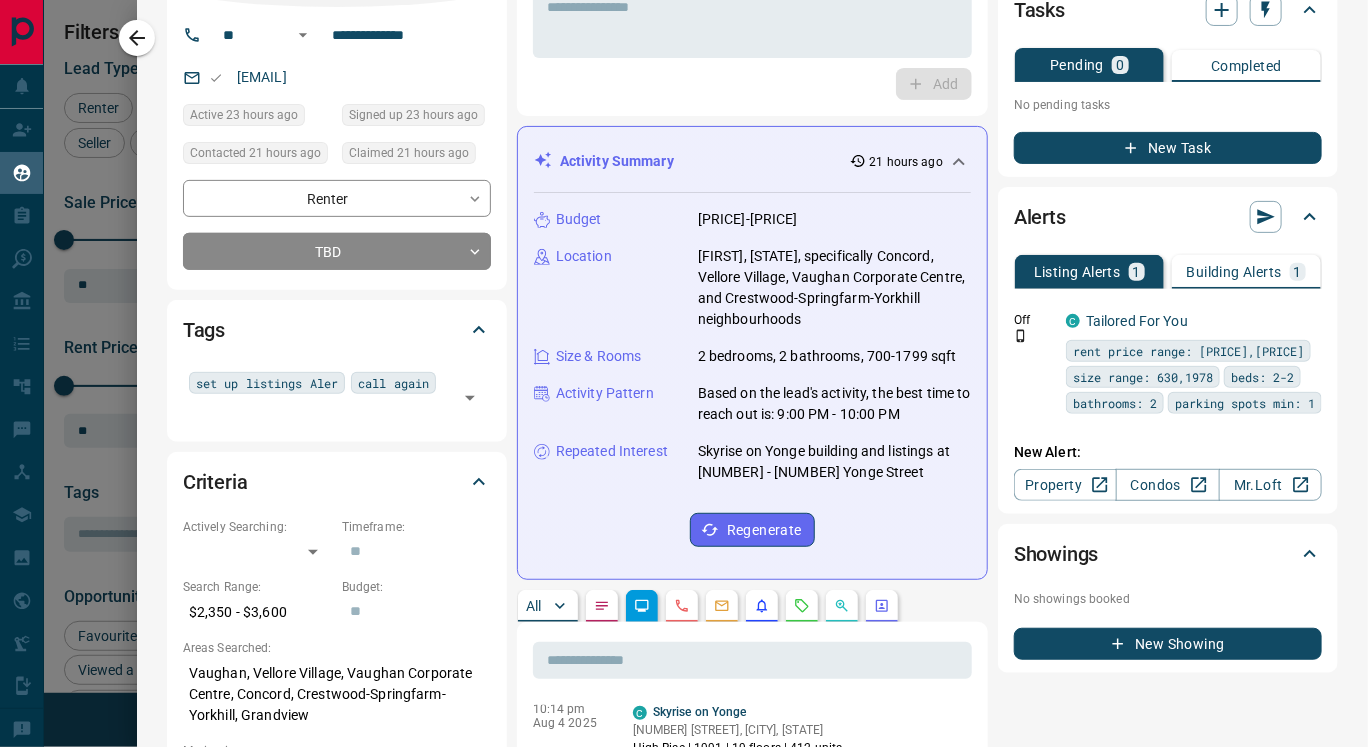 click on "Tags set up listings Aler call again ​" at bounding box center (337, 370) 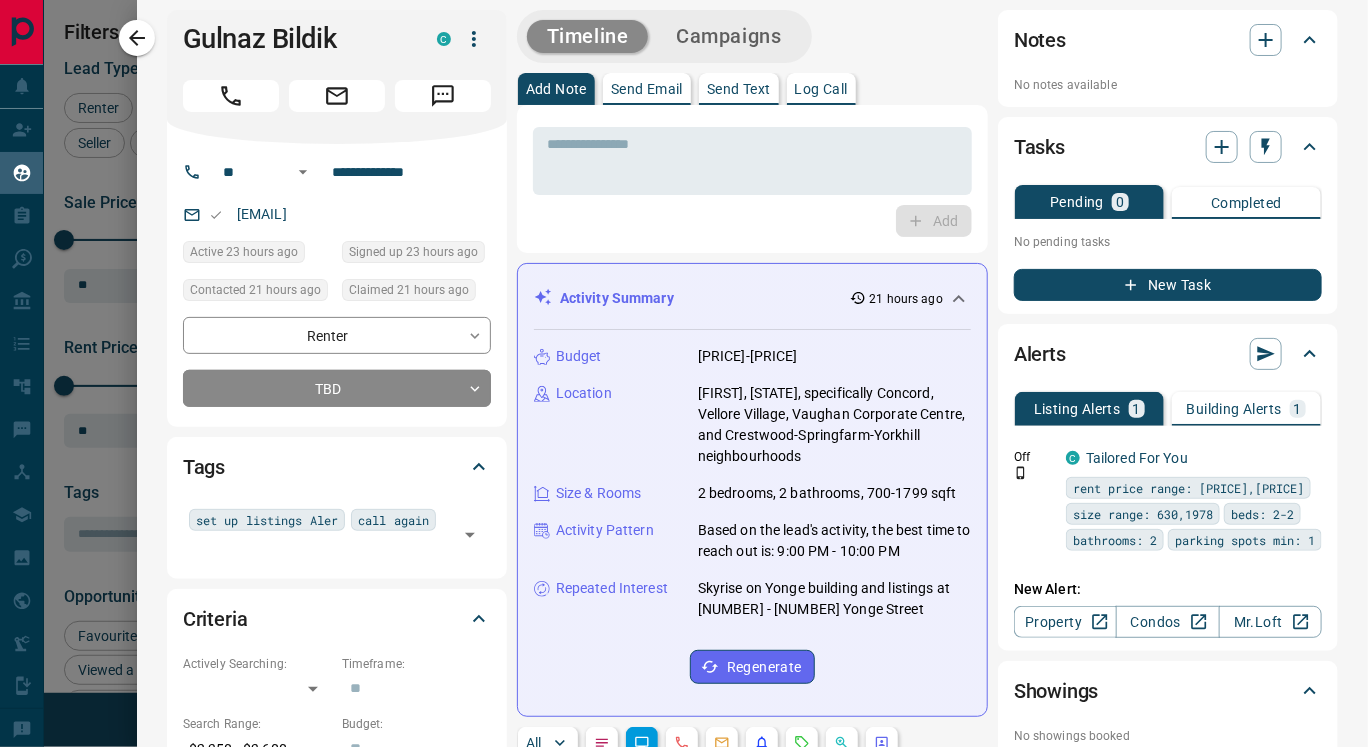 scroll, scrollTop: 0, scrollLeft: 0, axis: both 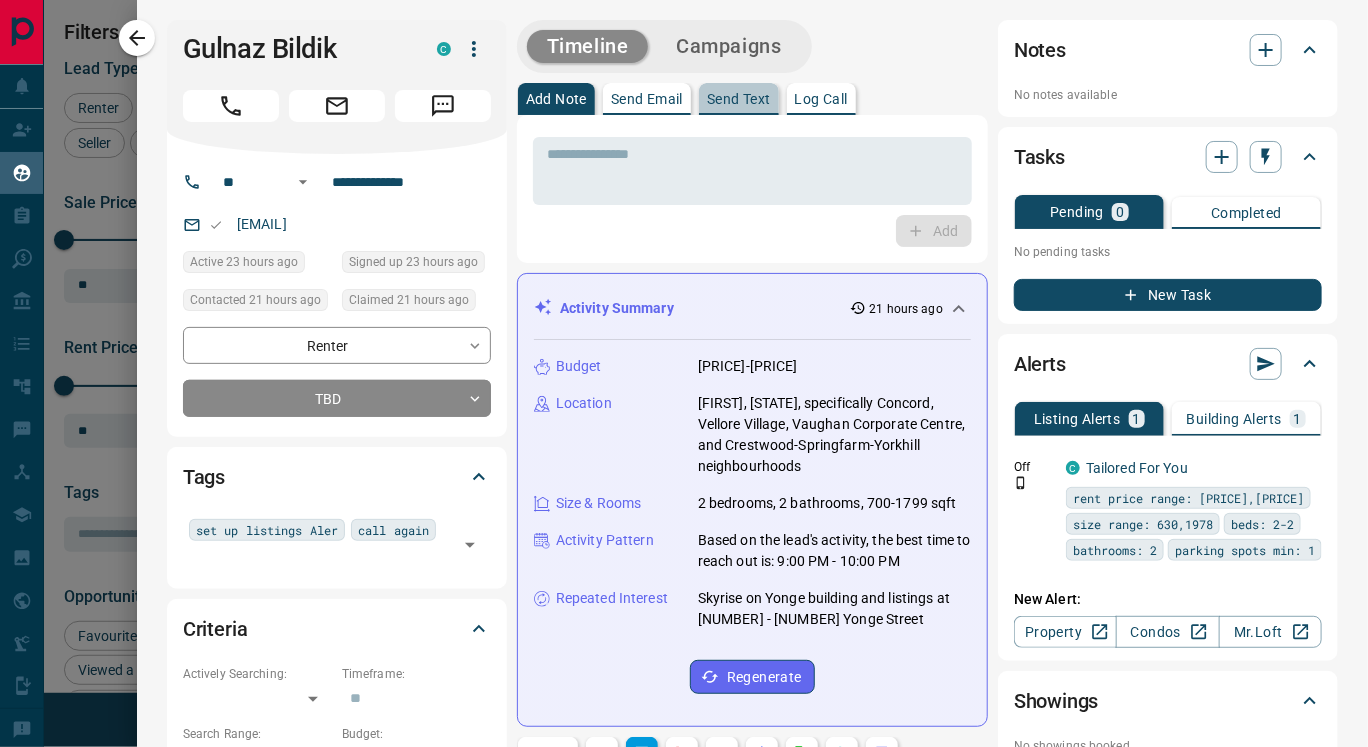 click on "Send Text" at bounding box center (739, 99) 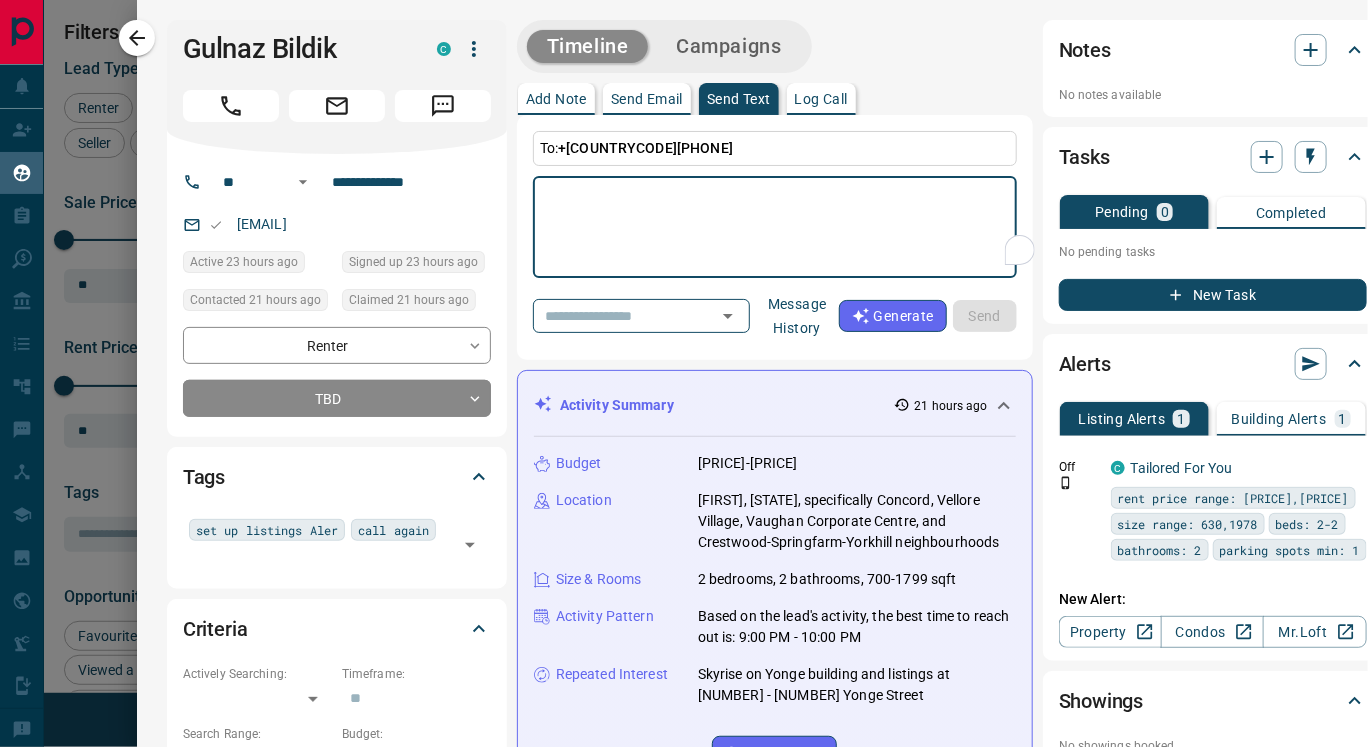 scroll, scrollTop: 221, scrollLeft: 0, axis: vertical 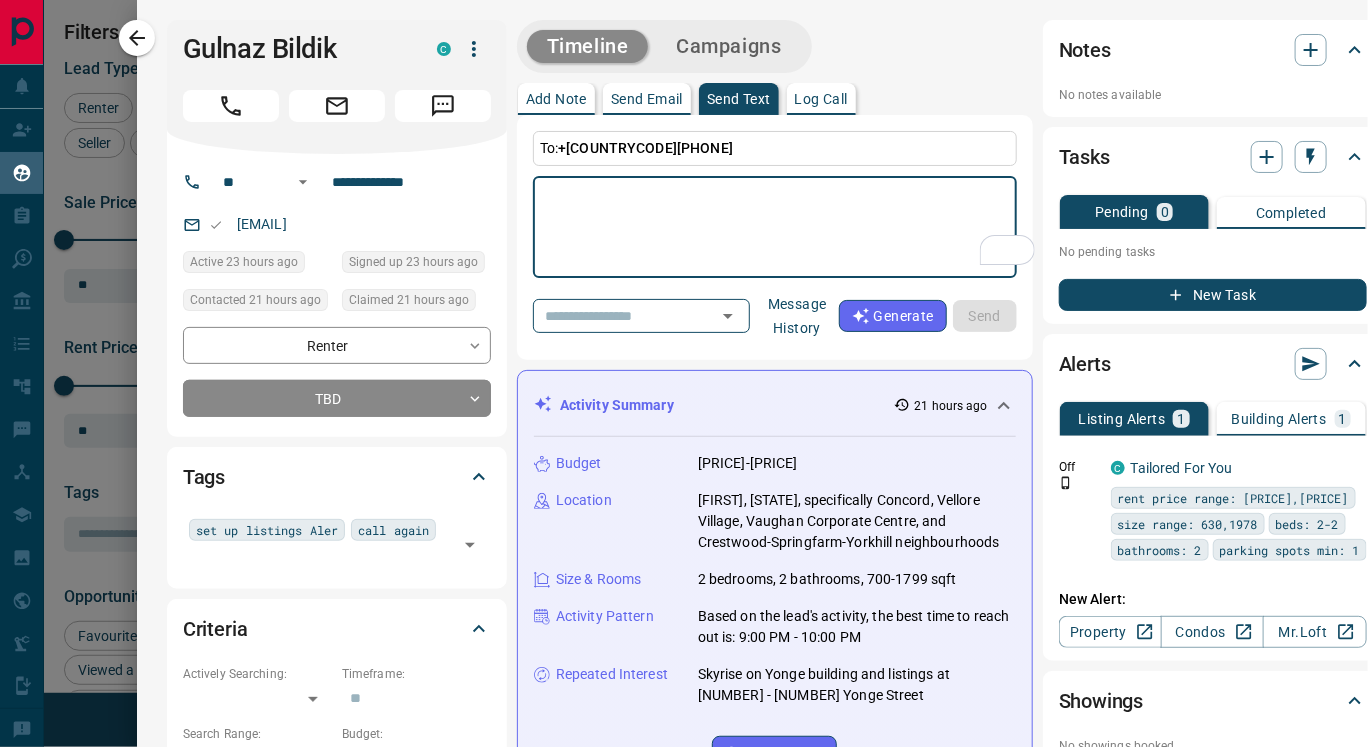 click at bounding box center (775, 227) 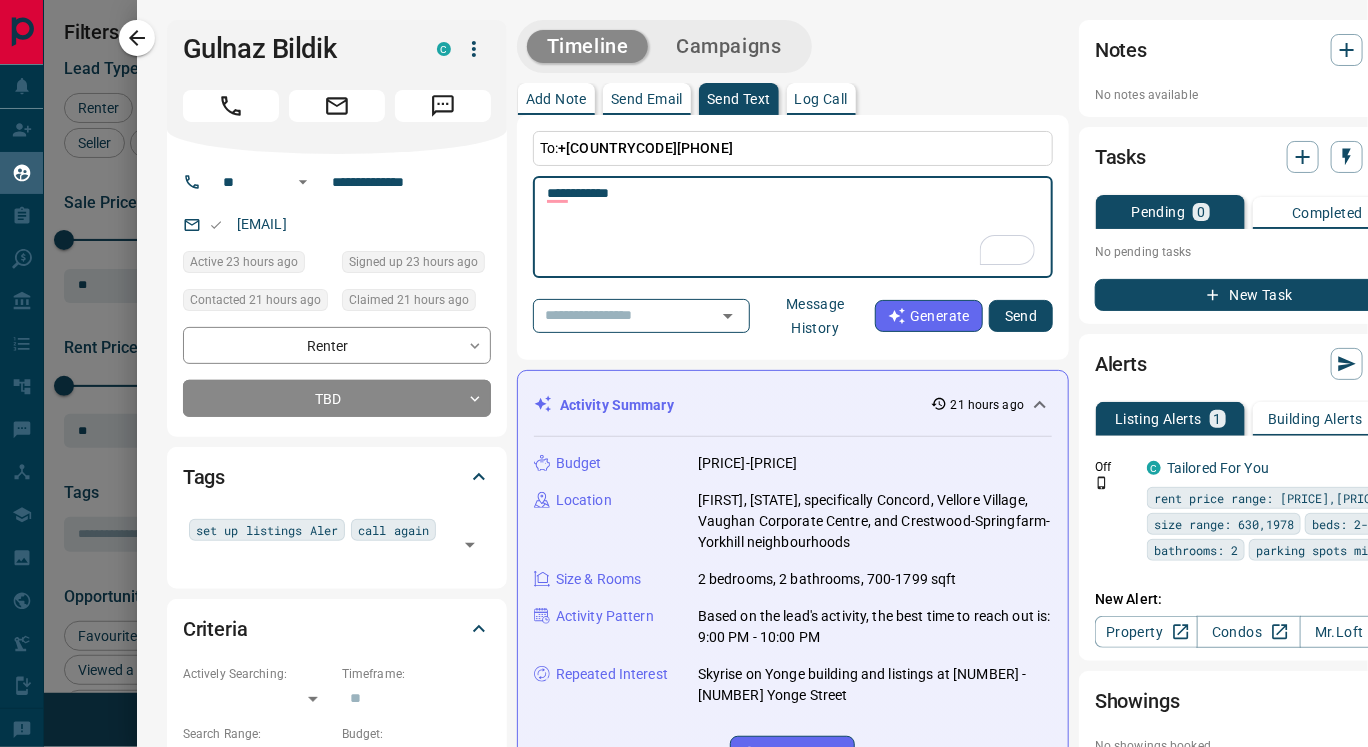 paste on "**********" 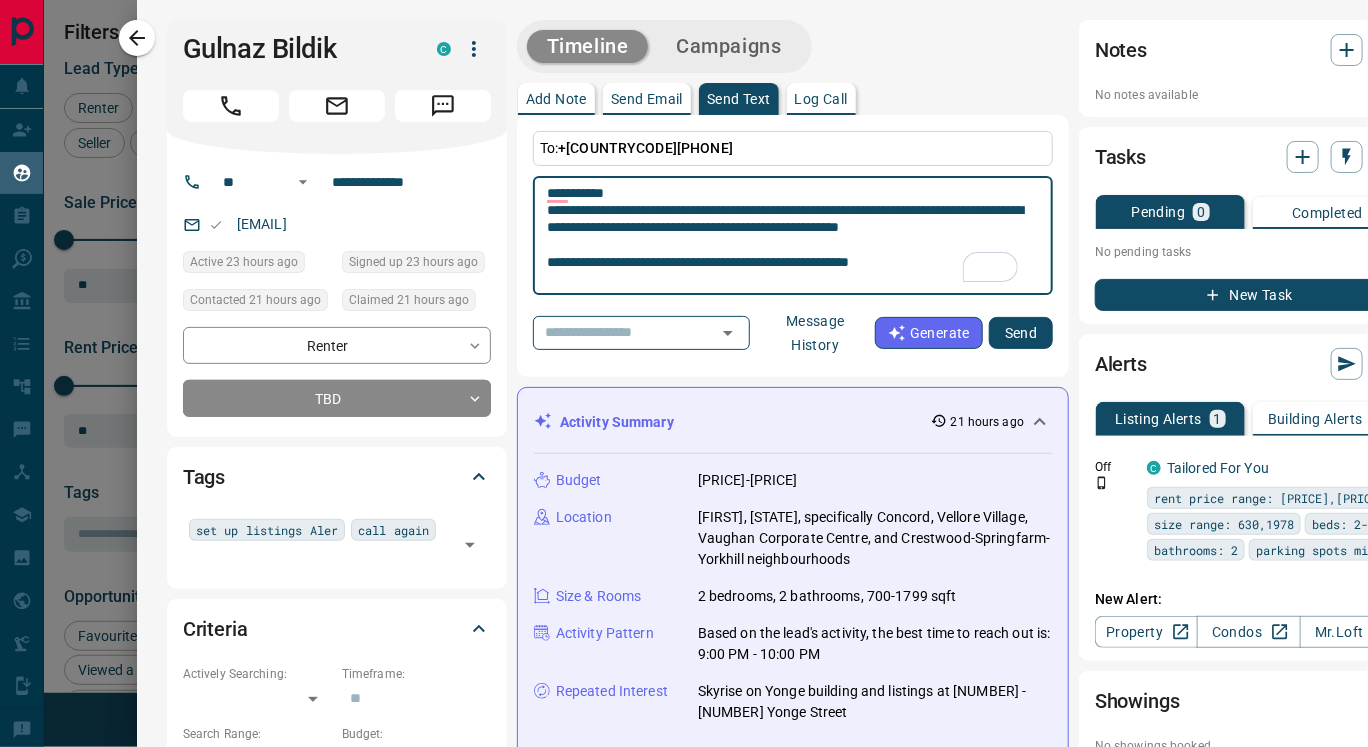 scroll, scrollTop: 415, scrollLeft: 0, axis: vertical 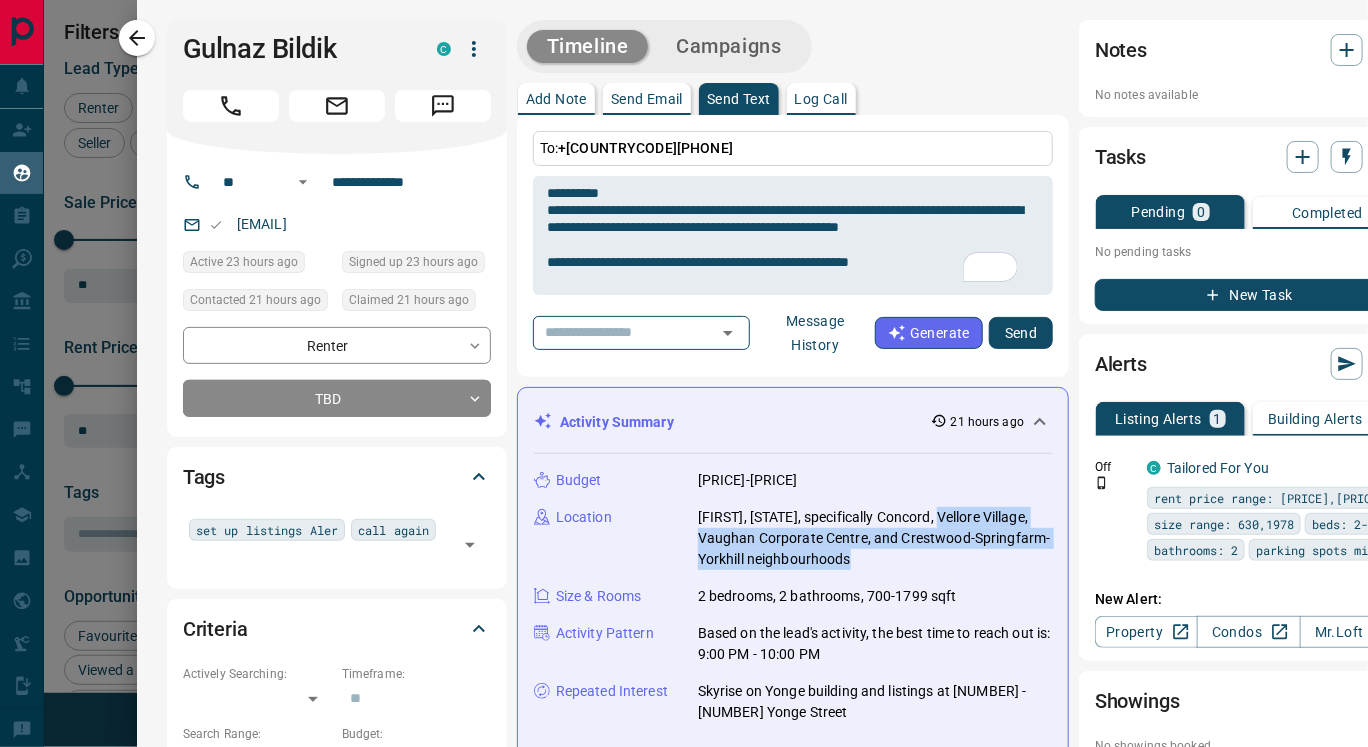 drag, startPoint x: 952, startPoint y: 514, endPoint x: 1048, endPoint y: 548, distance: 101.84302 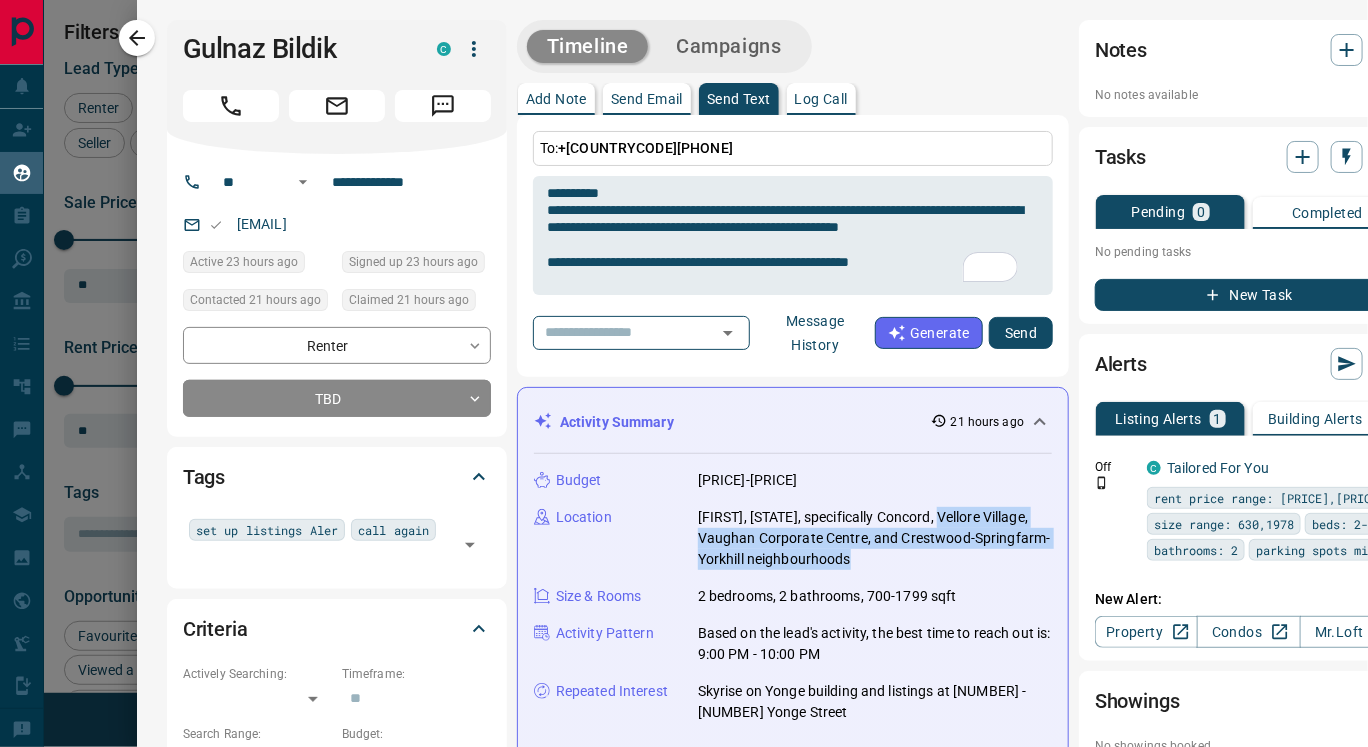 click on "[FIRST], [STATE], specifically Concord, Vellore Village, Vaughan Corporate Centre, and Crestwood-Springfarm-Yorkhill neighbourhoods" at bounding box center (875, 538) 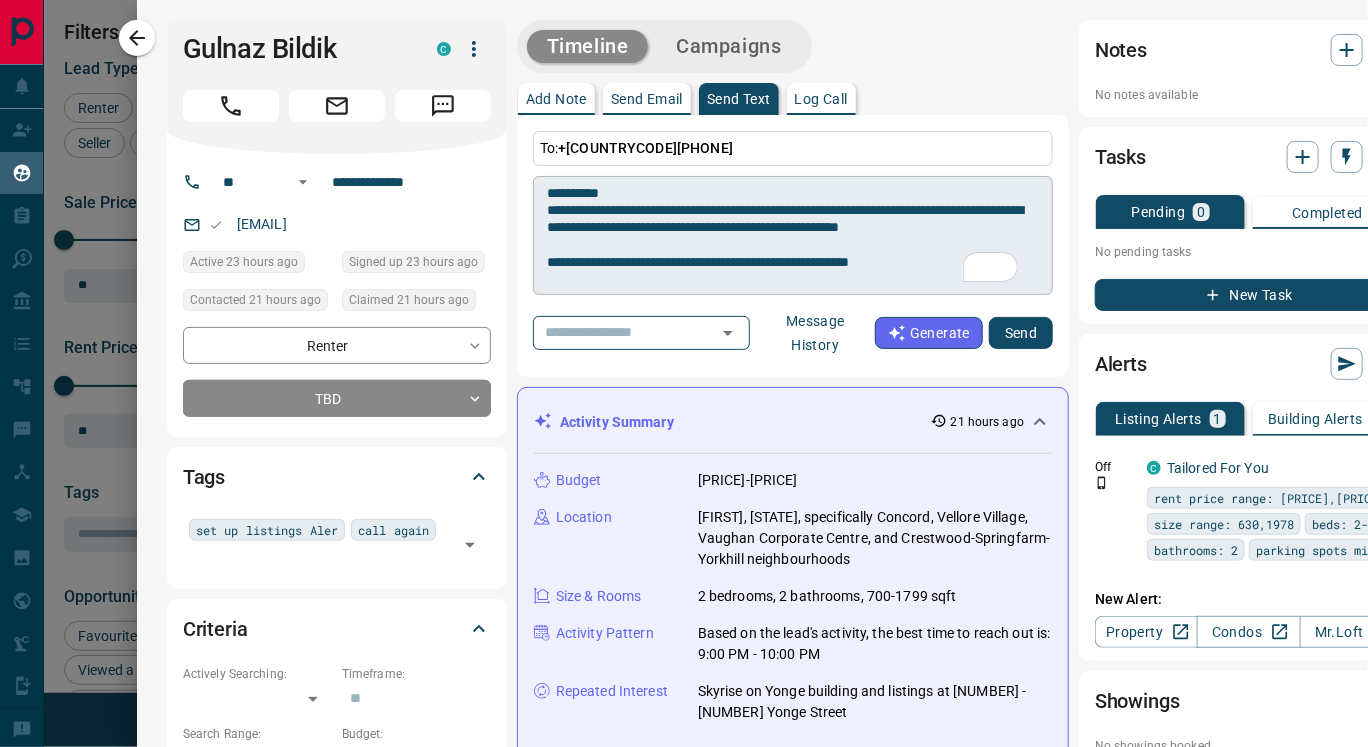 click on "**********" at bounding box center (793, 236) 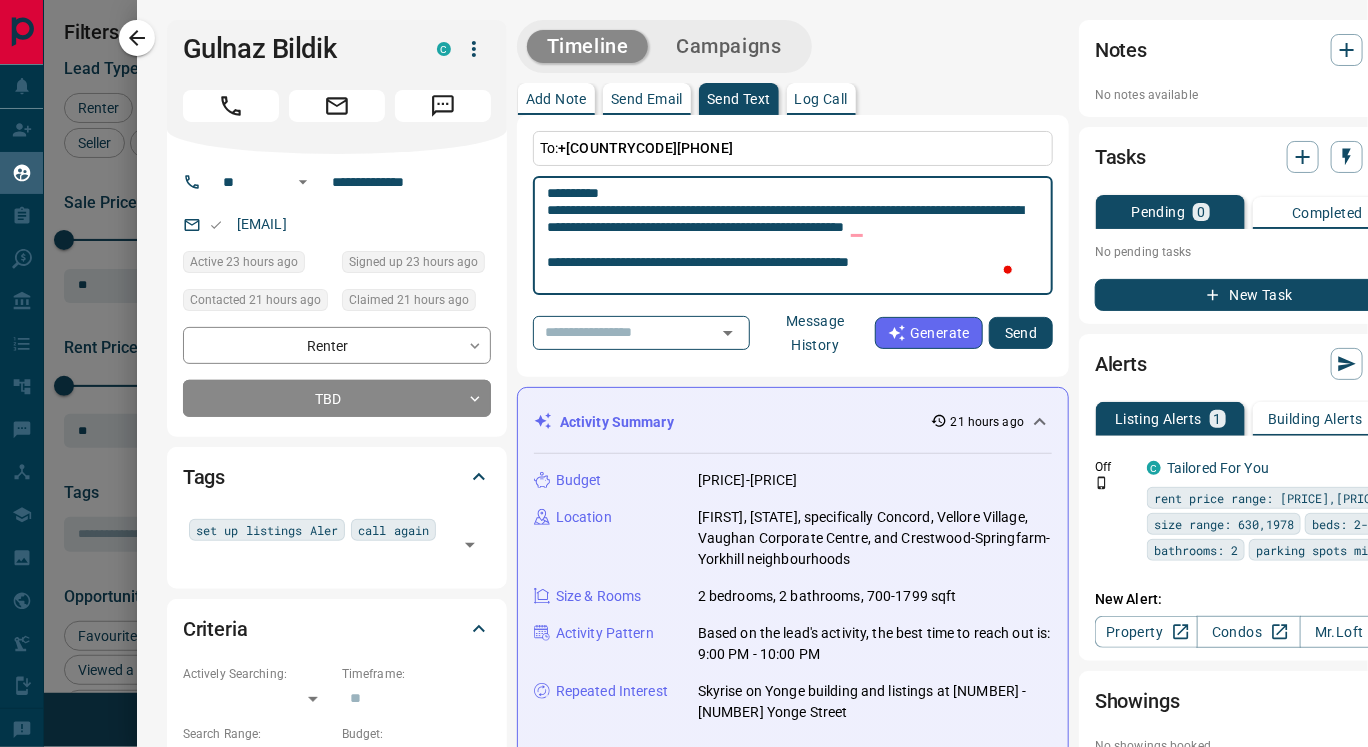 paste on "**********" 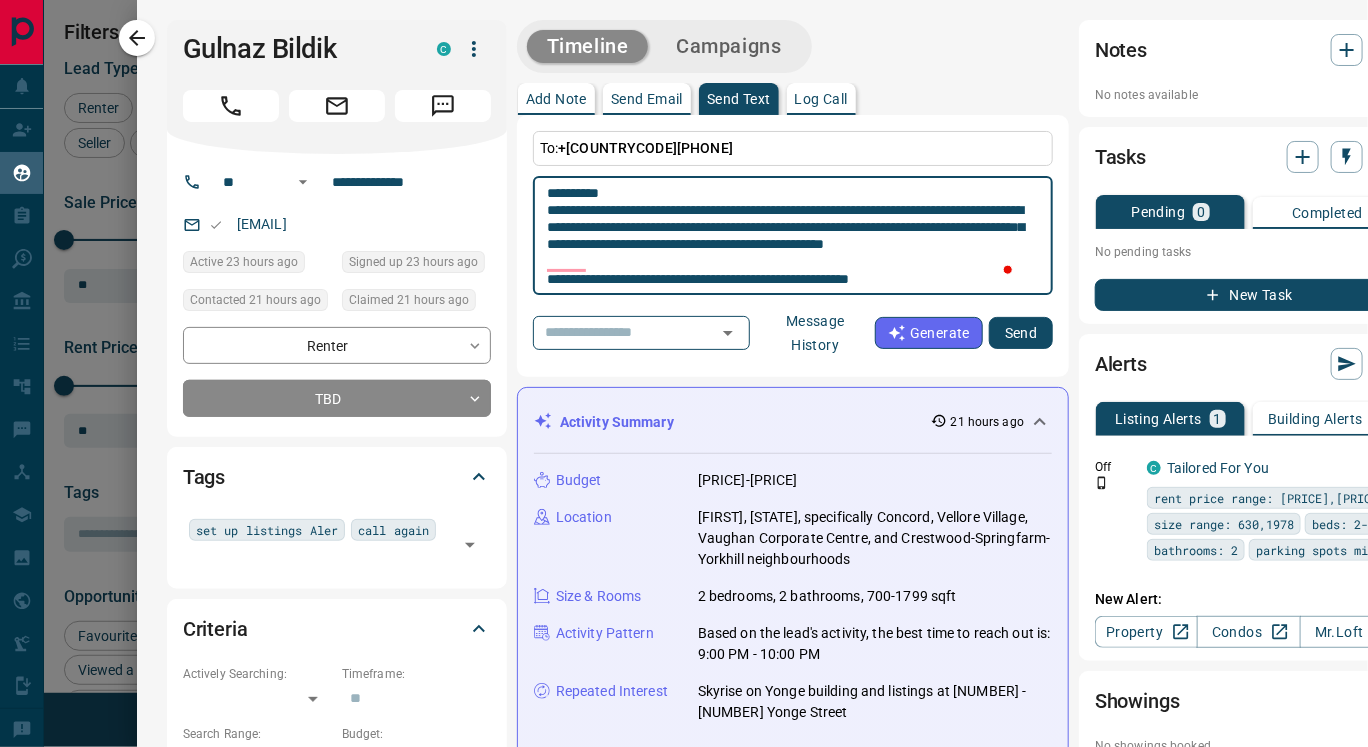 click on "**********" at bounding box center [793, 236] 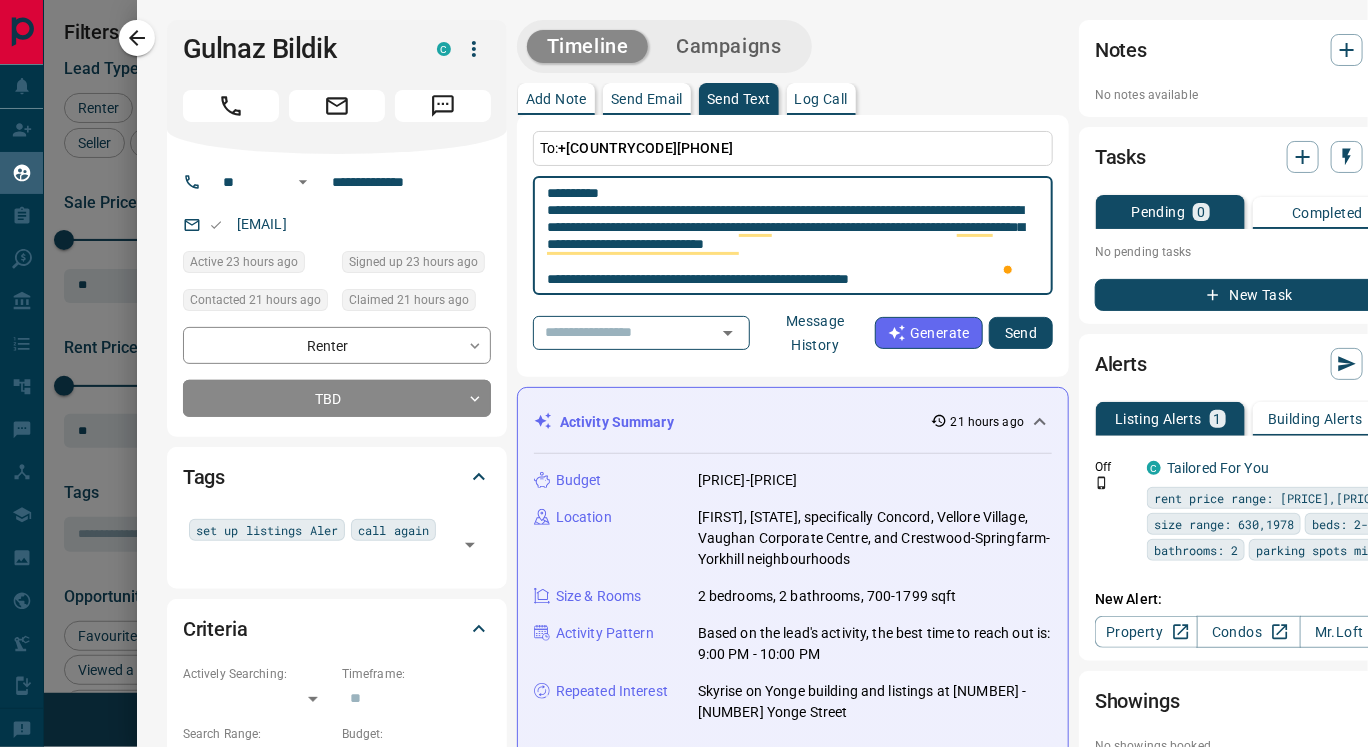 scroll, scrollTop: 98, scrollLeft: 0, axis: vertical 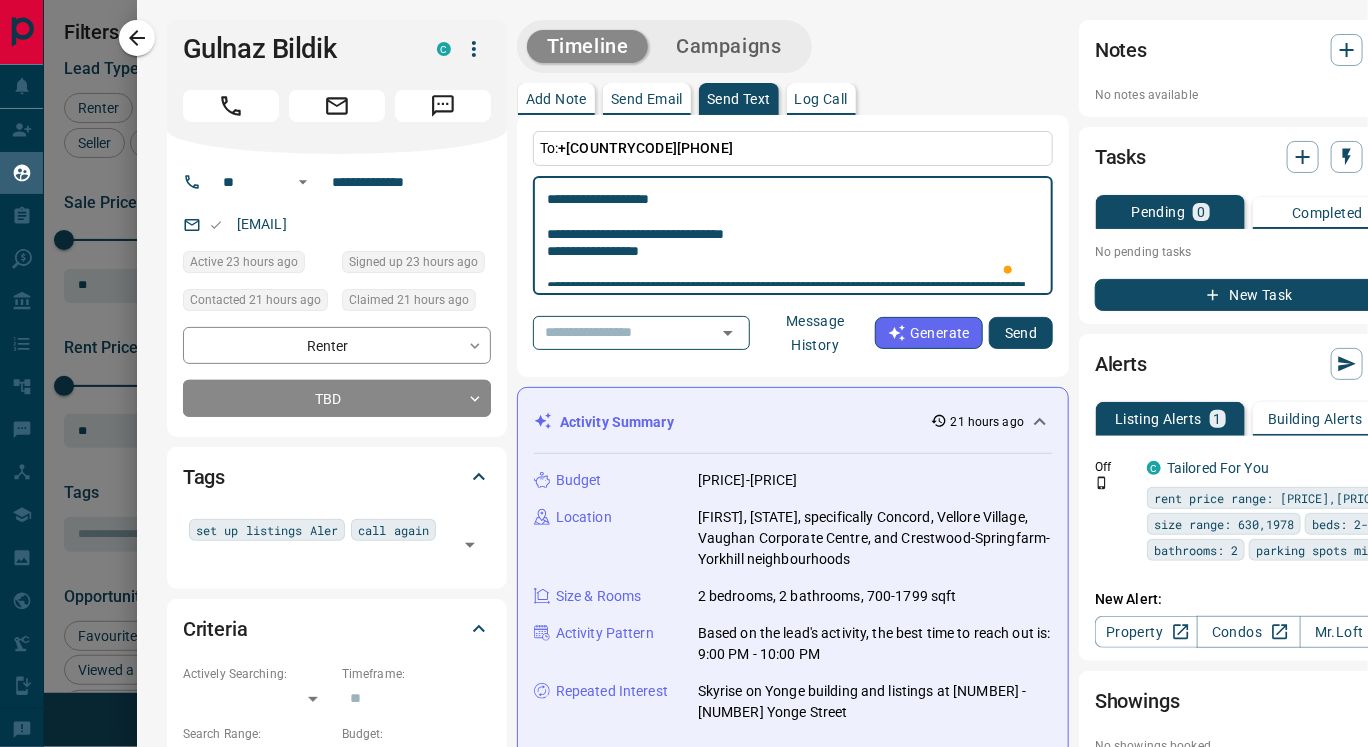 click on "**********" at bounding box center [793, 236] 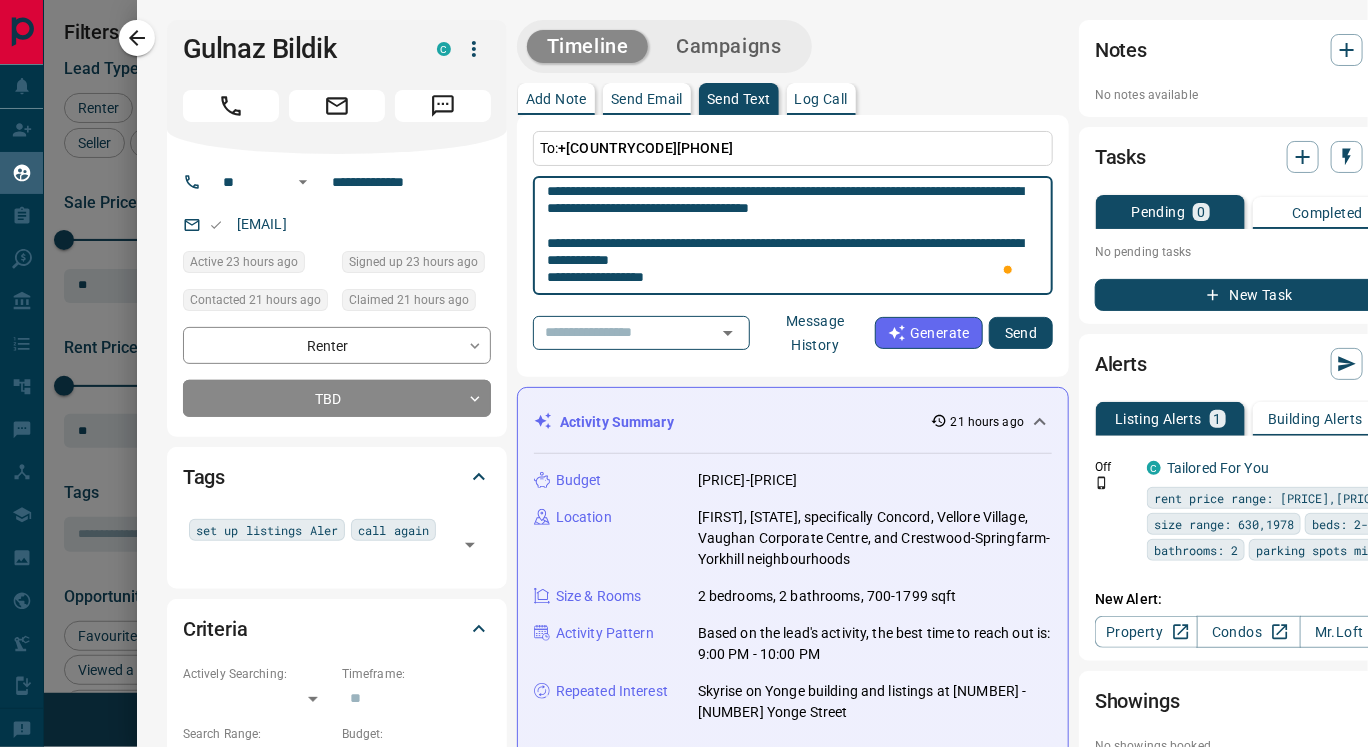 type on "**********" 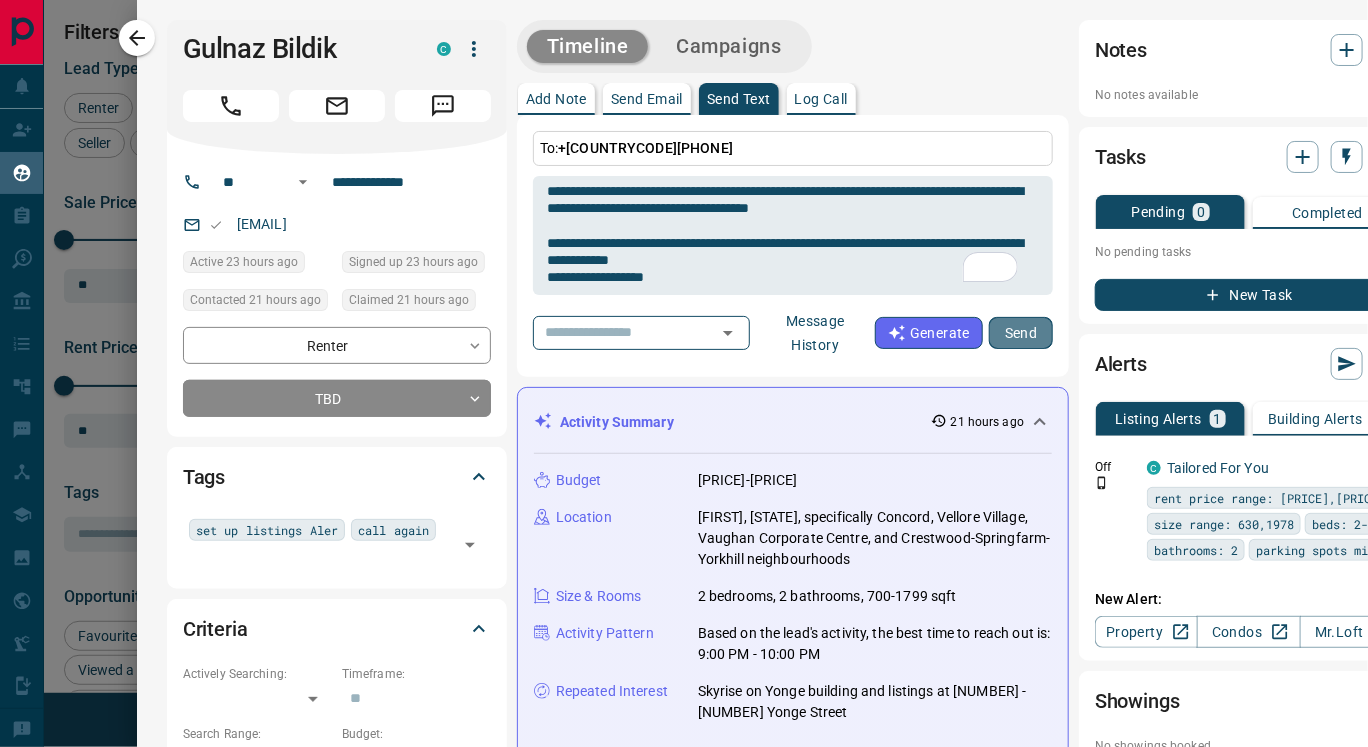 click on "Send" at bounding box center (1021, 333) 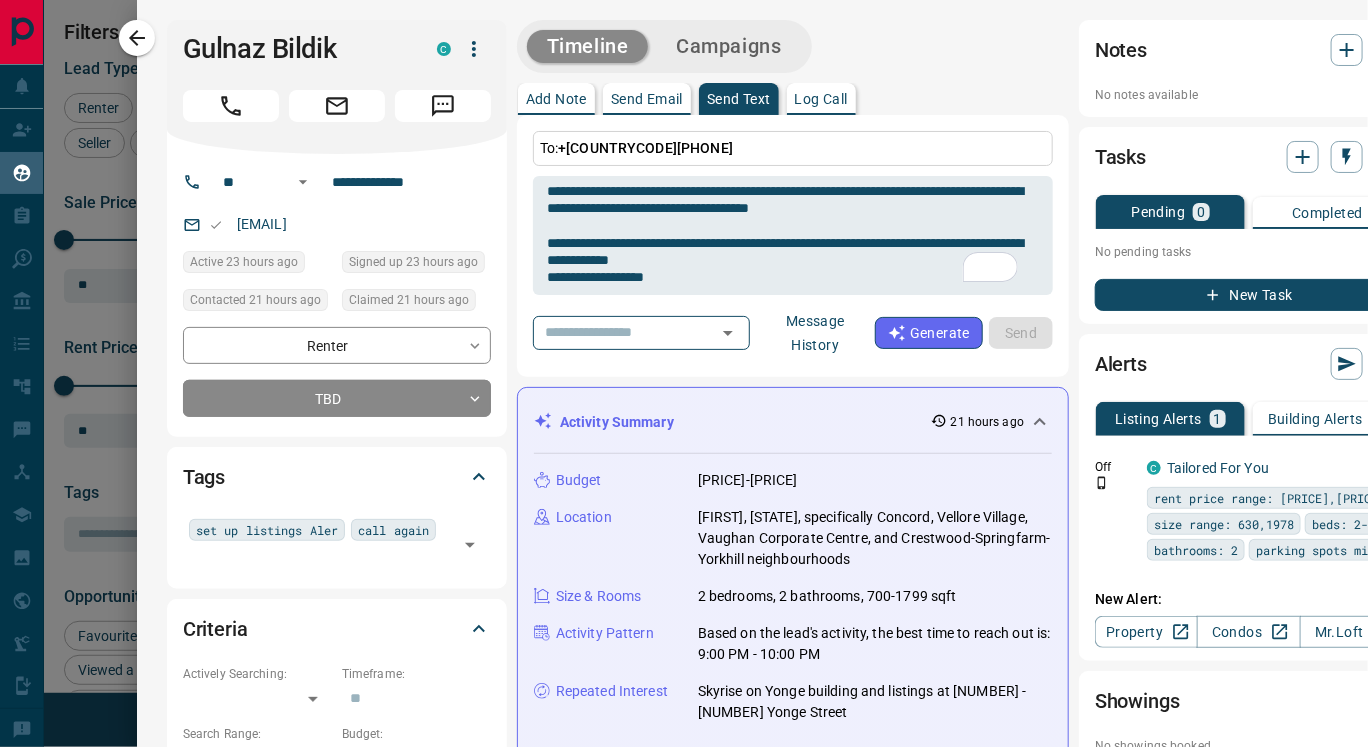 type 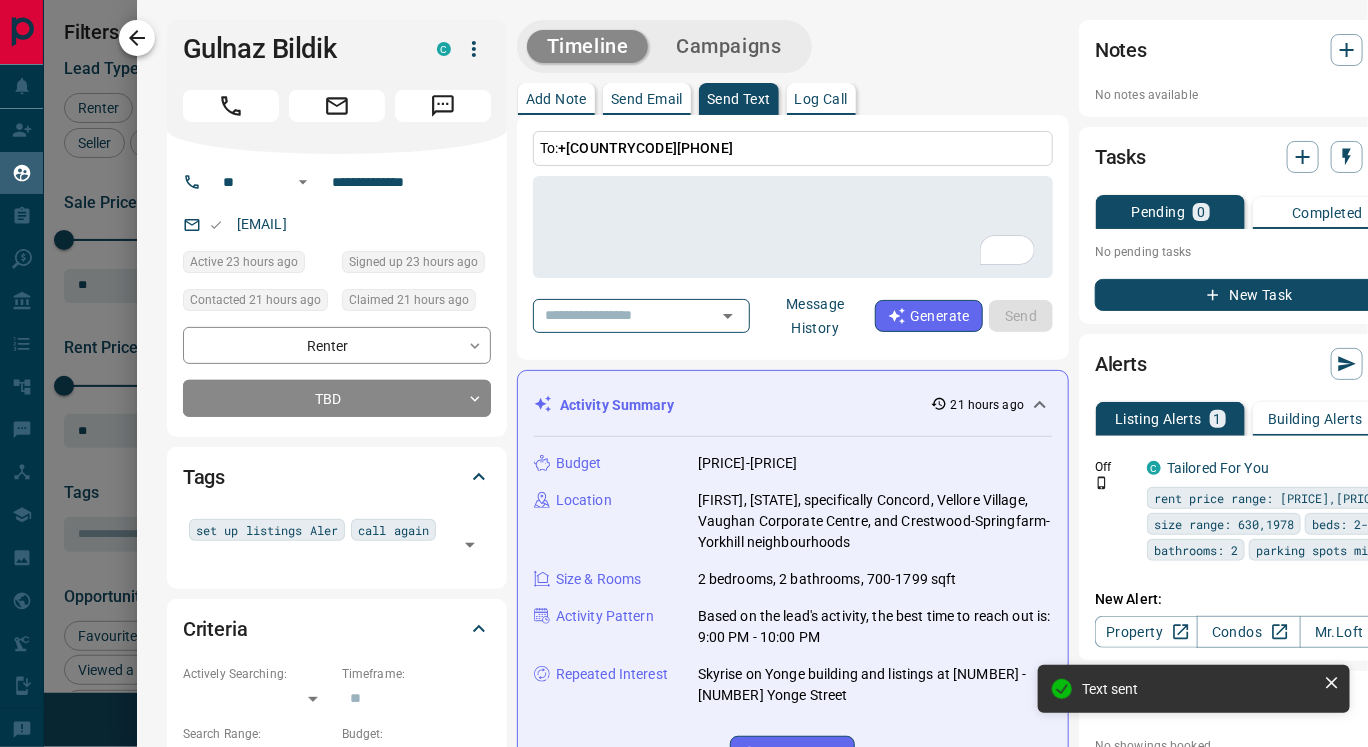 click at bounding box center [137, 38] 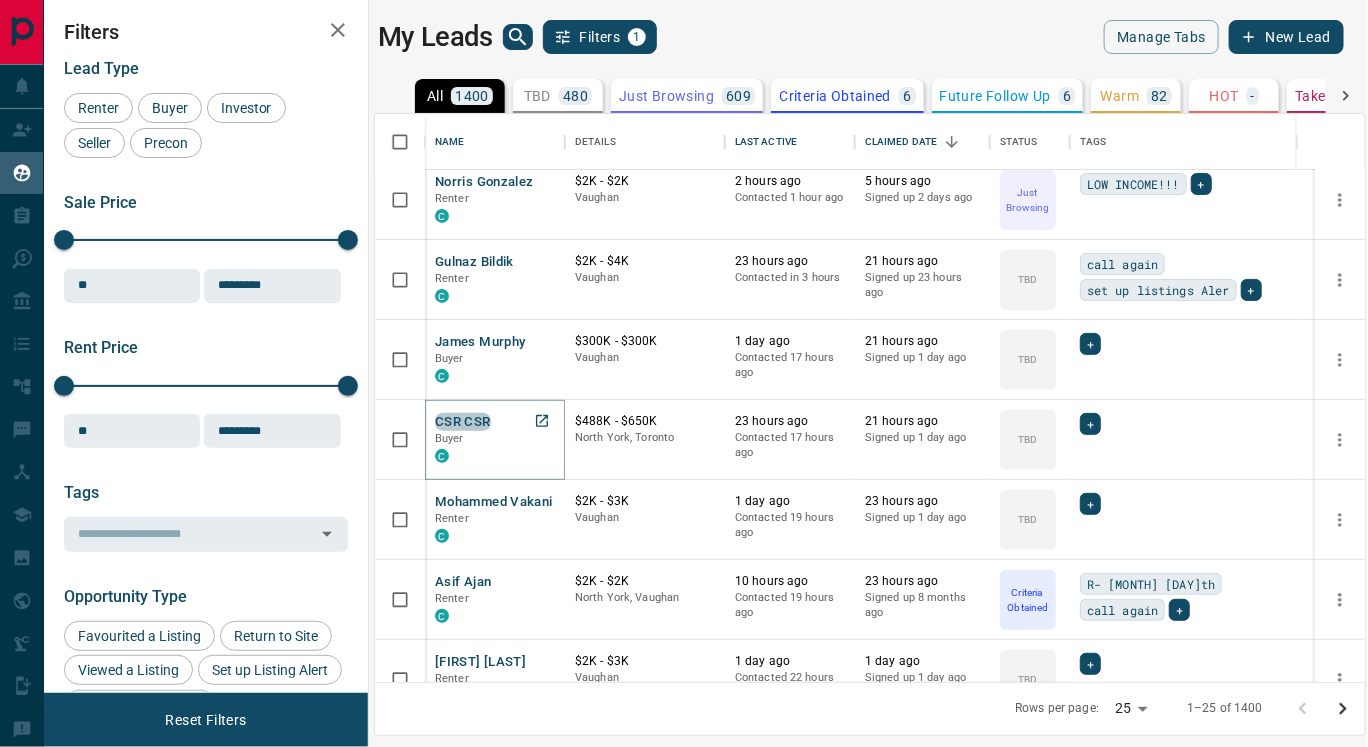 click on "CSR CSR" at bounding box center (463, 422) 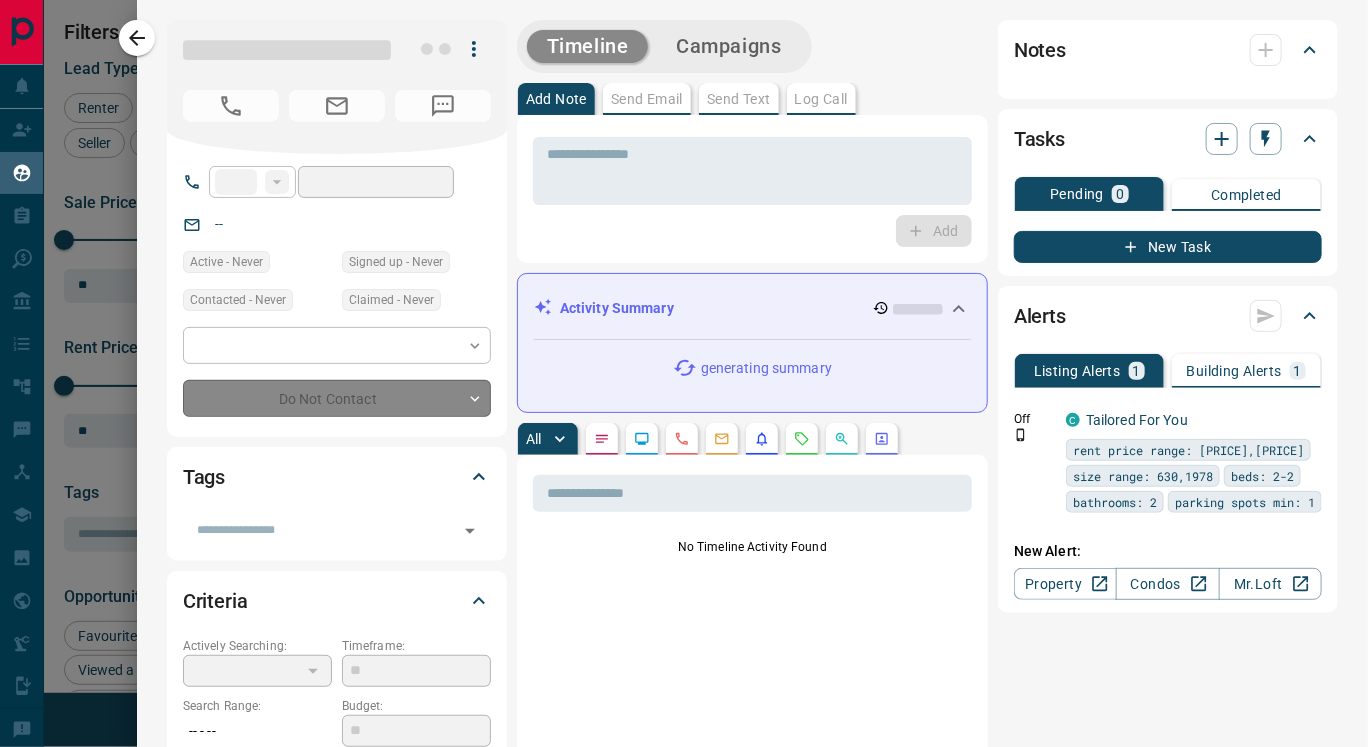 type on "**" 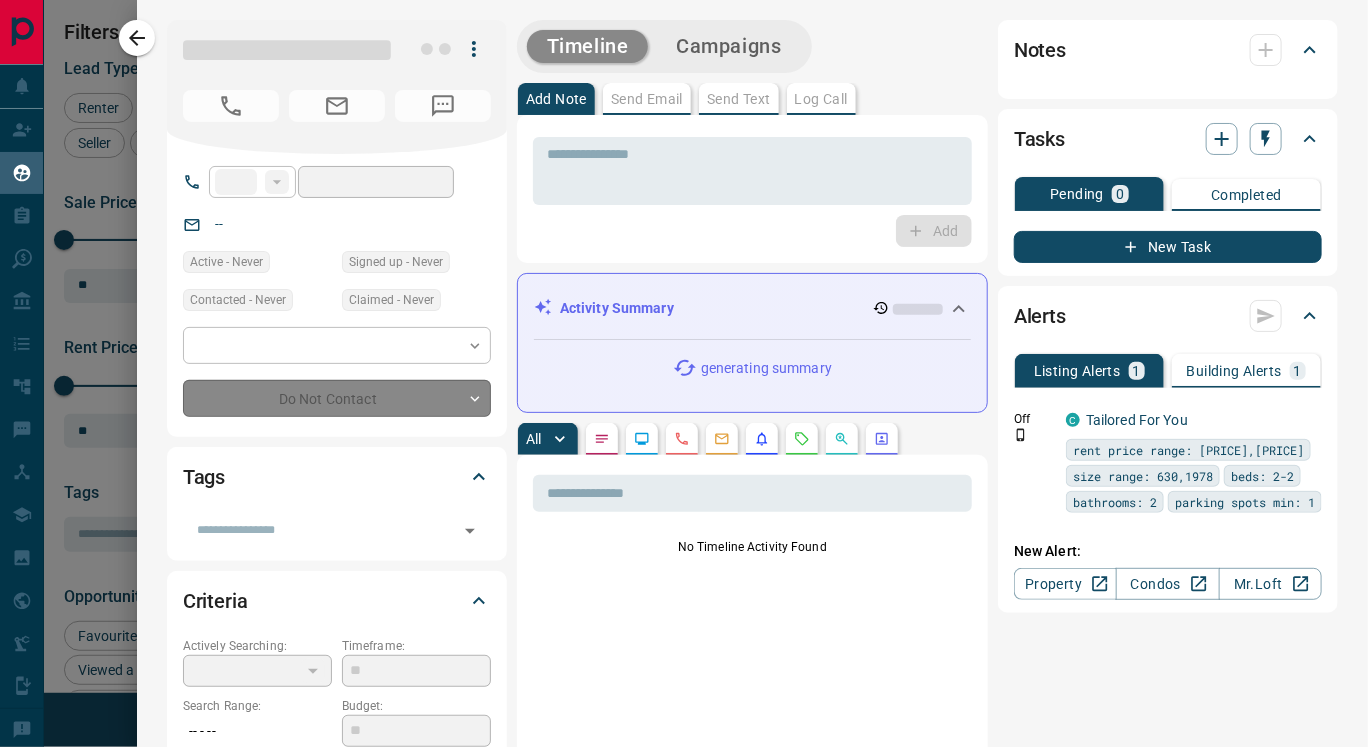 type on "**********" 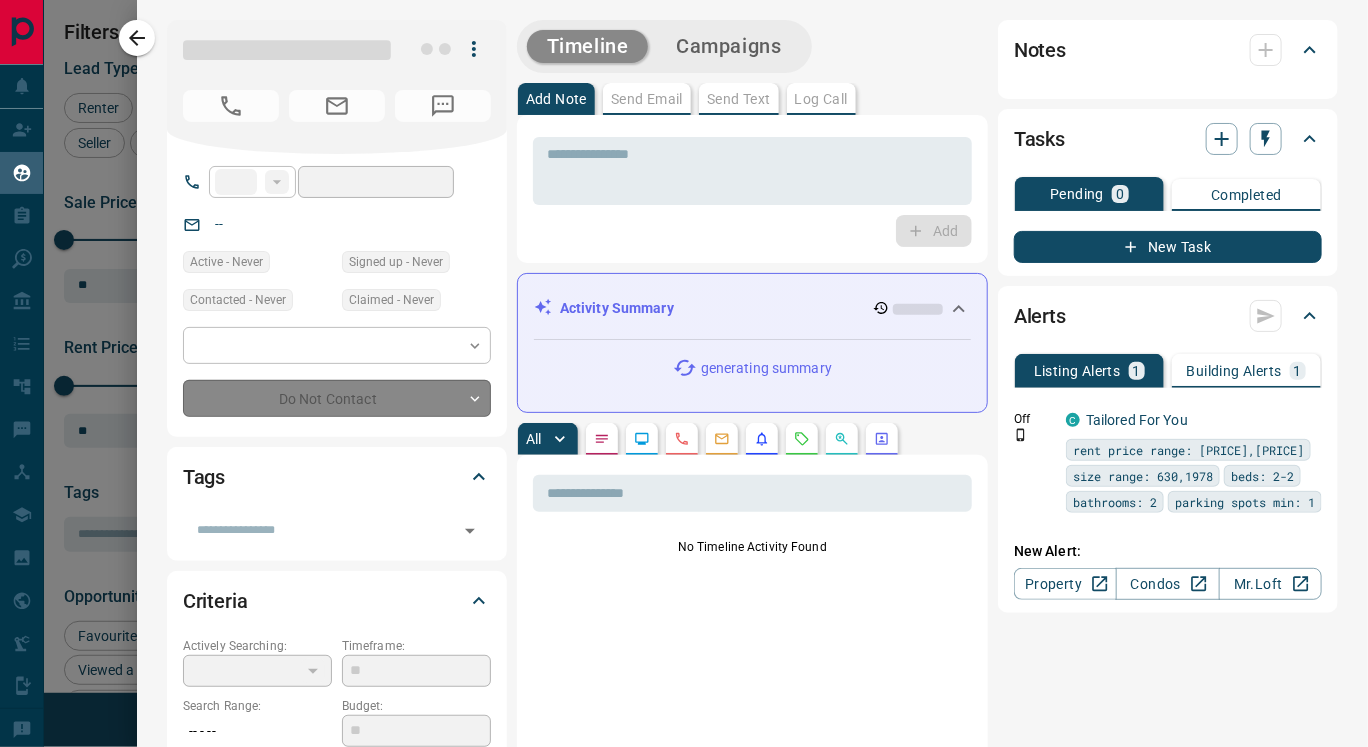 type on "**********" 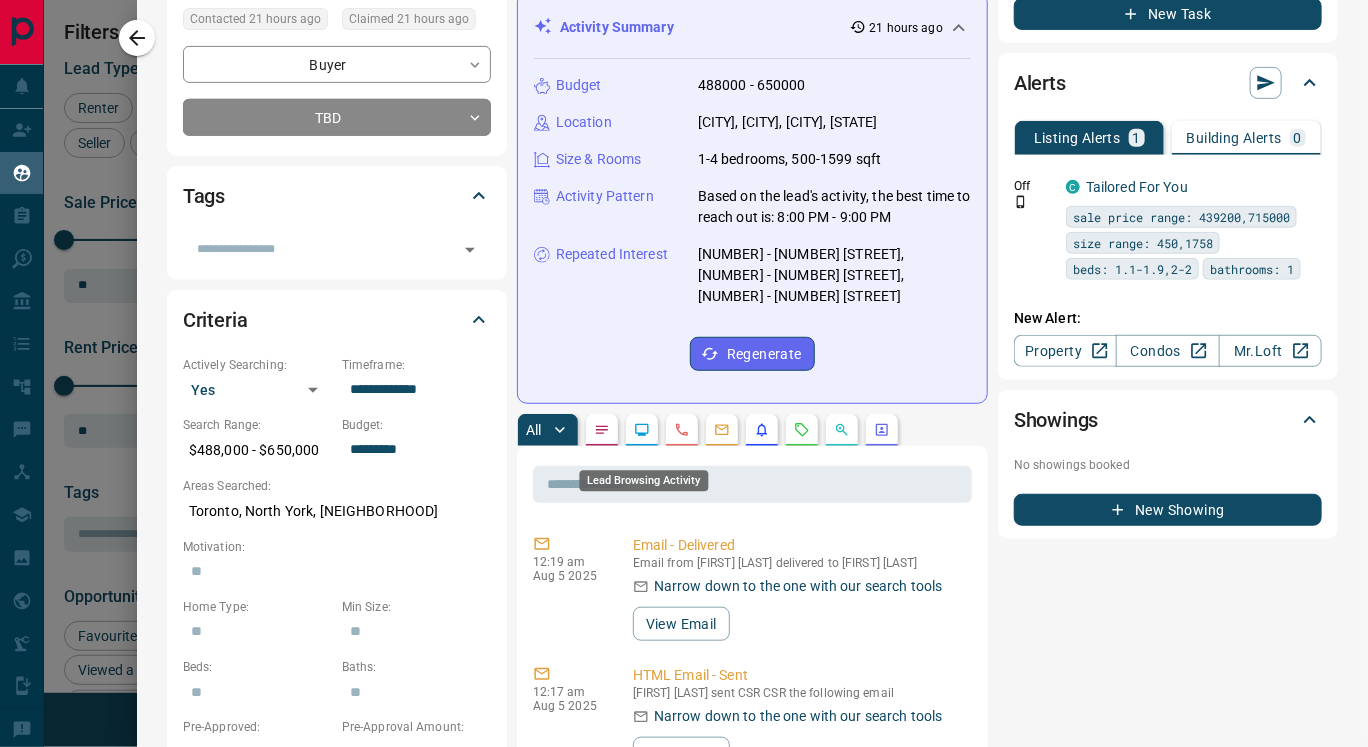 click 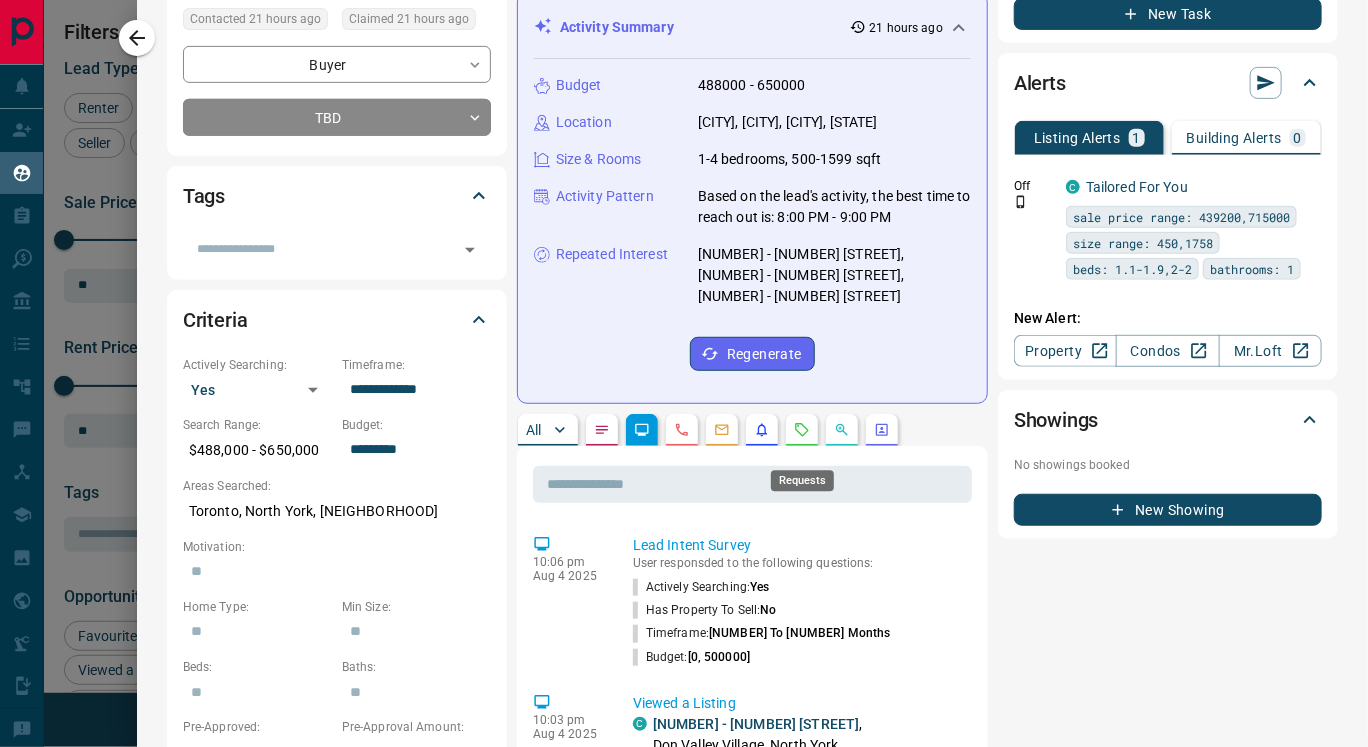 click 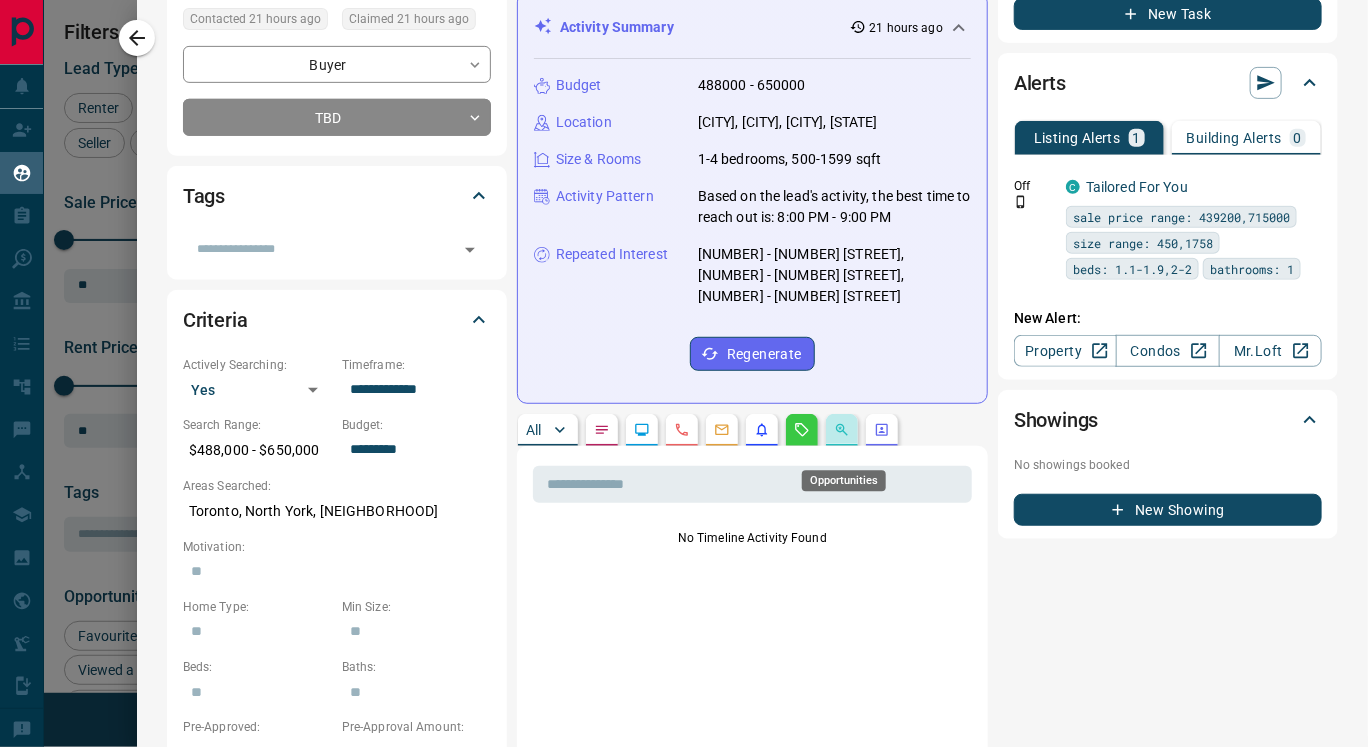 click 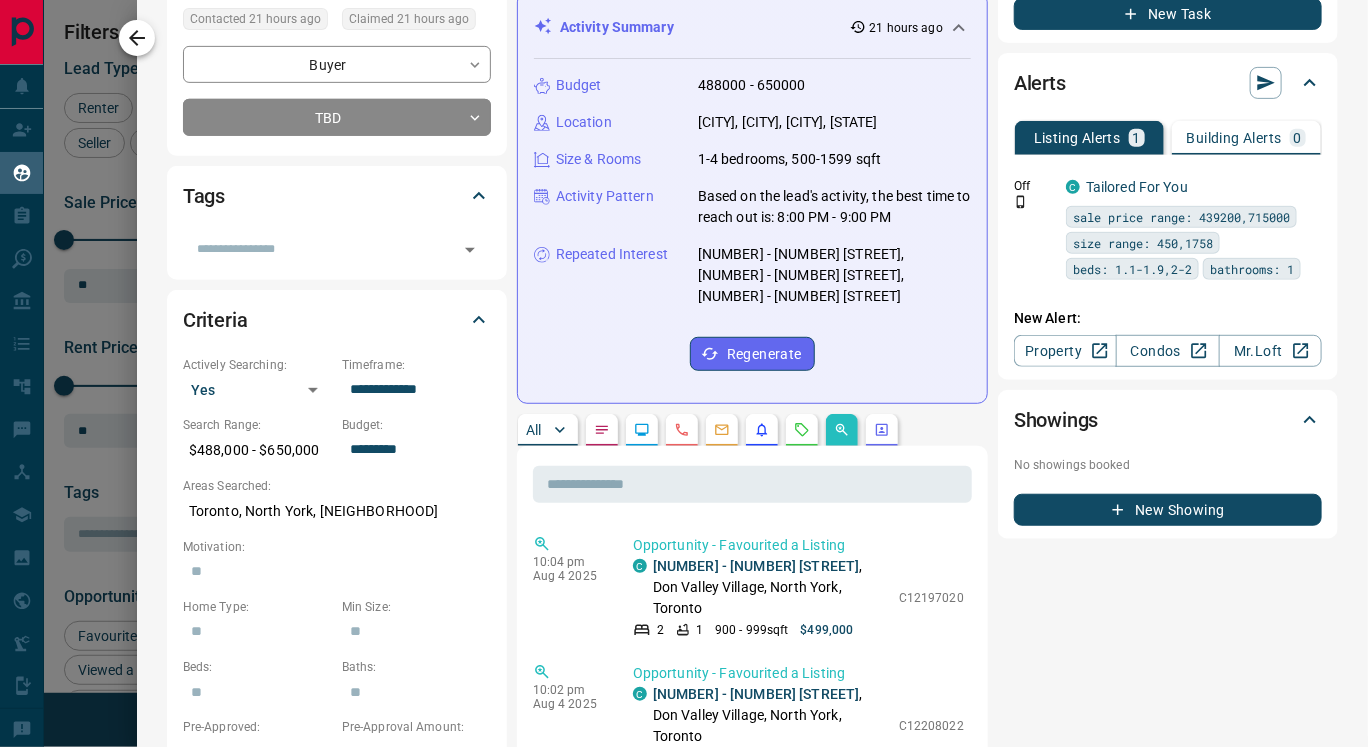 click 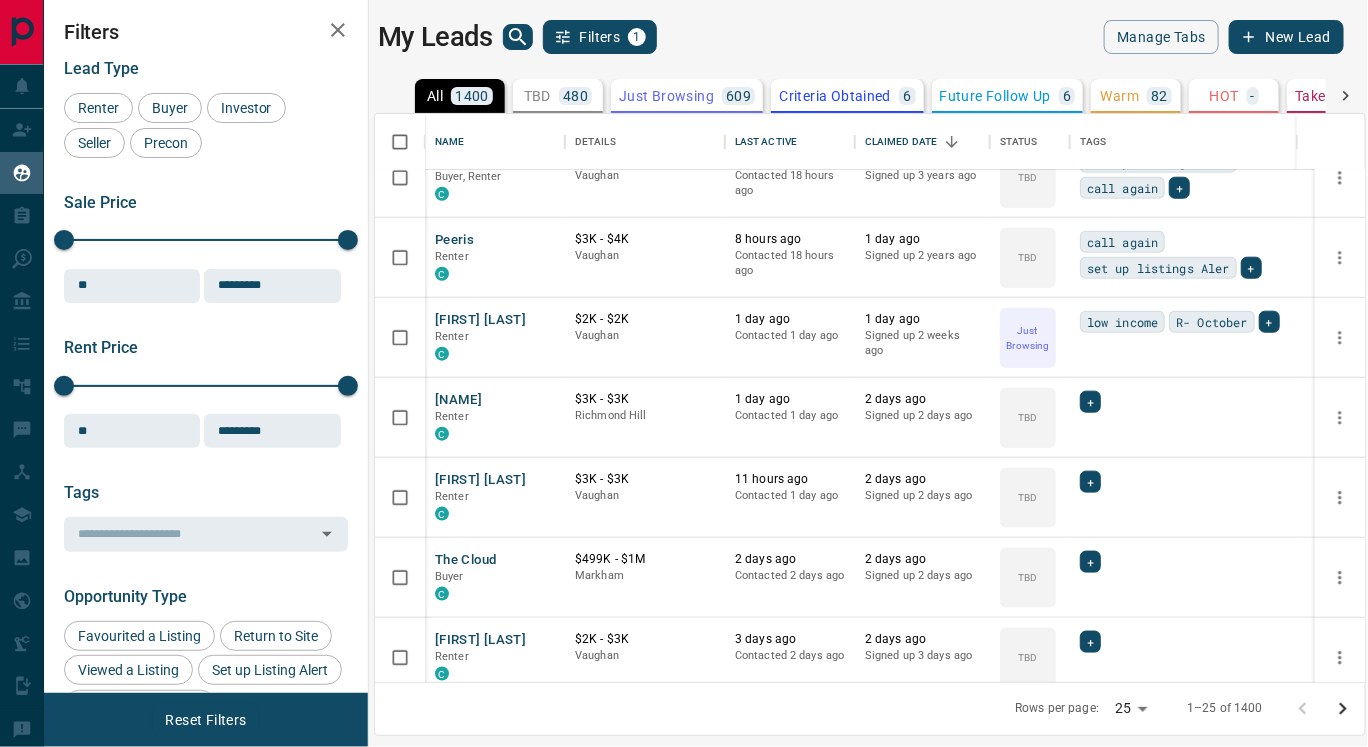 scroll, scrollTop: 755, scrollLeft: 0, axis: vertical 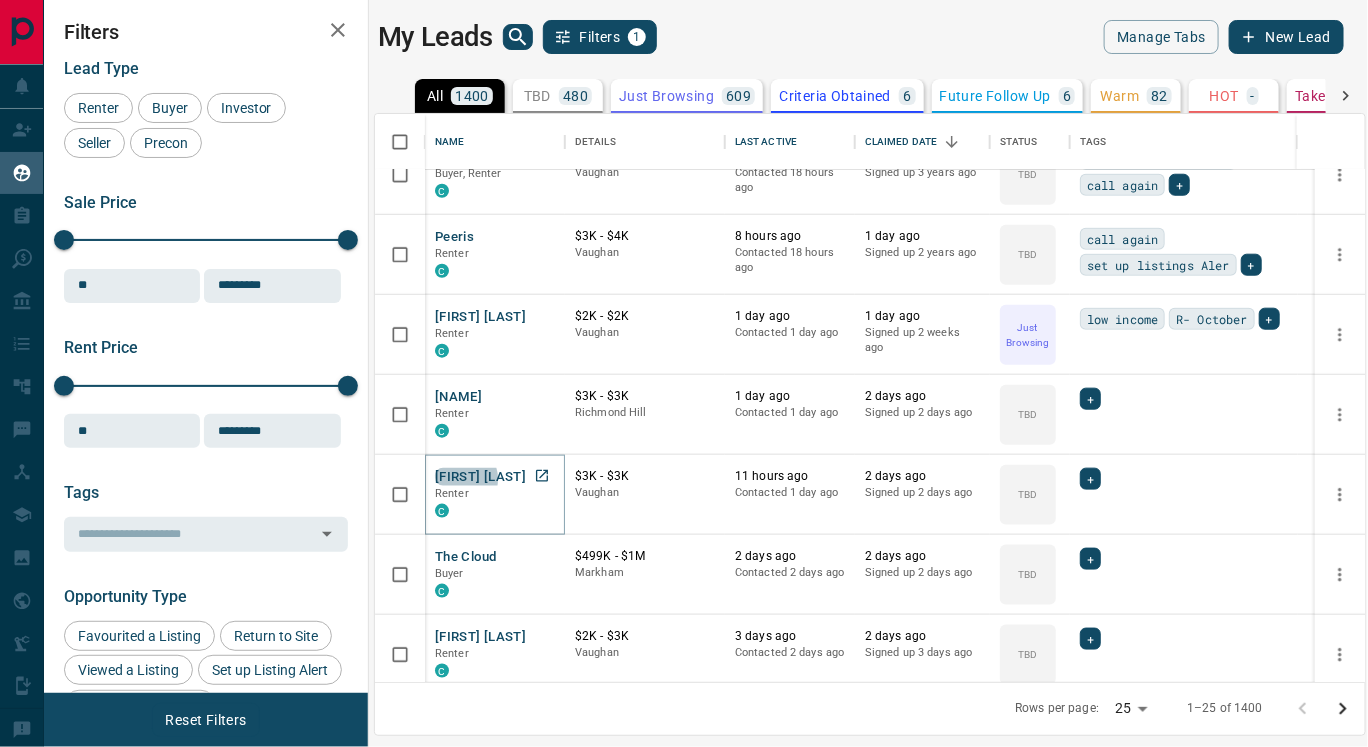 click on "[FIRST] [LAST]" at bounding box center [480, 477] 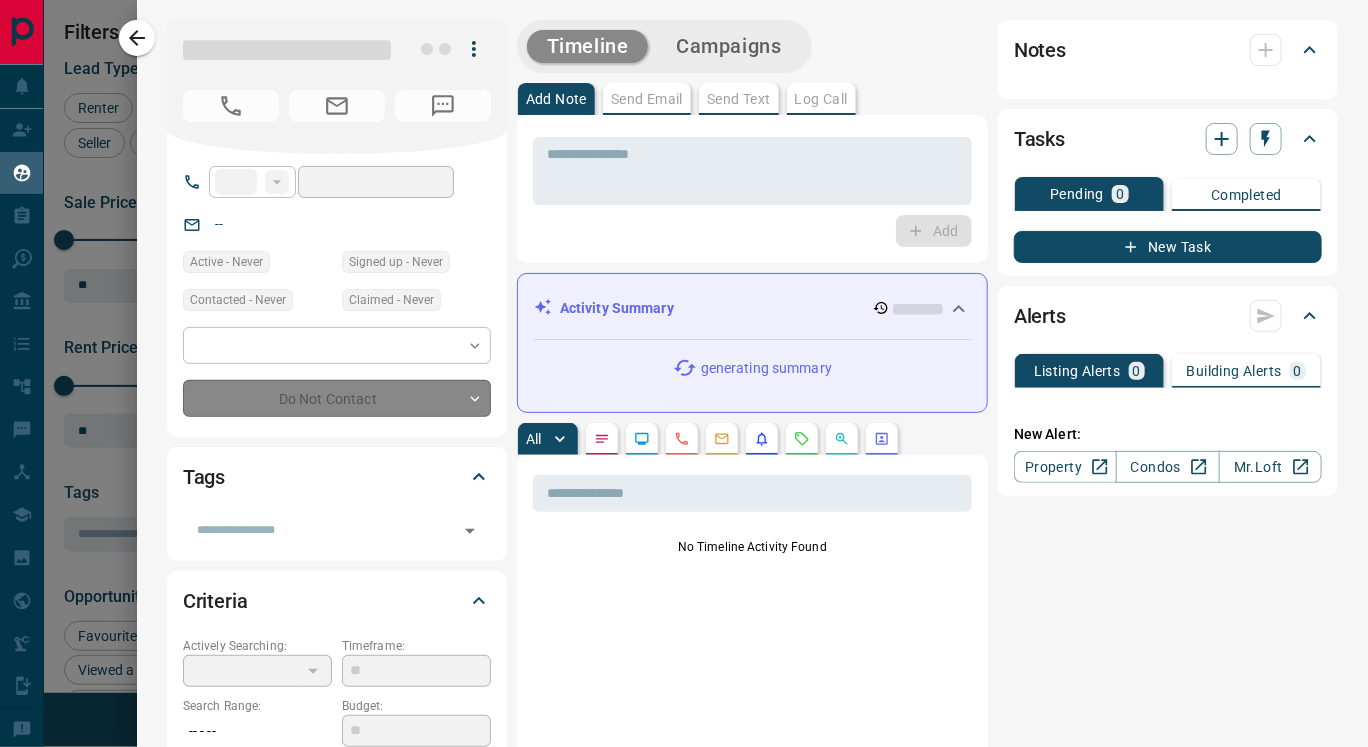 type on "**" 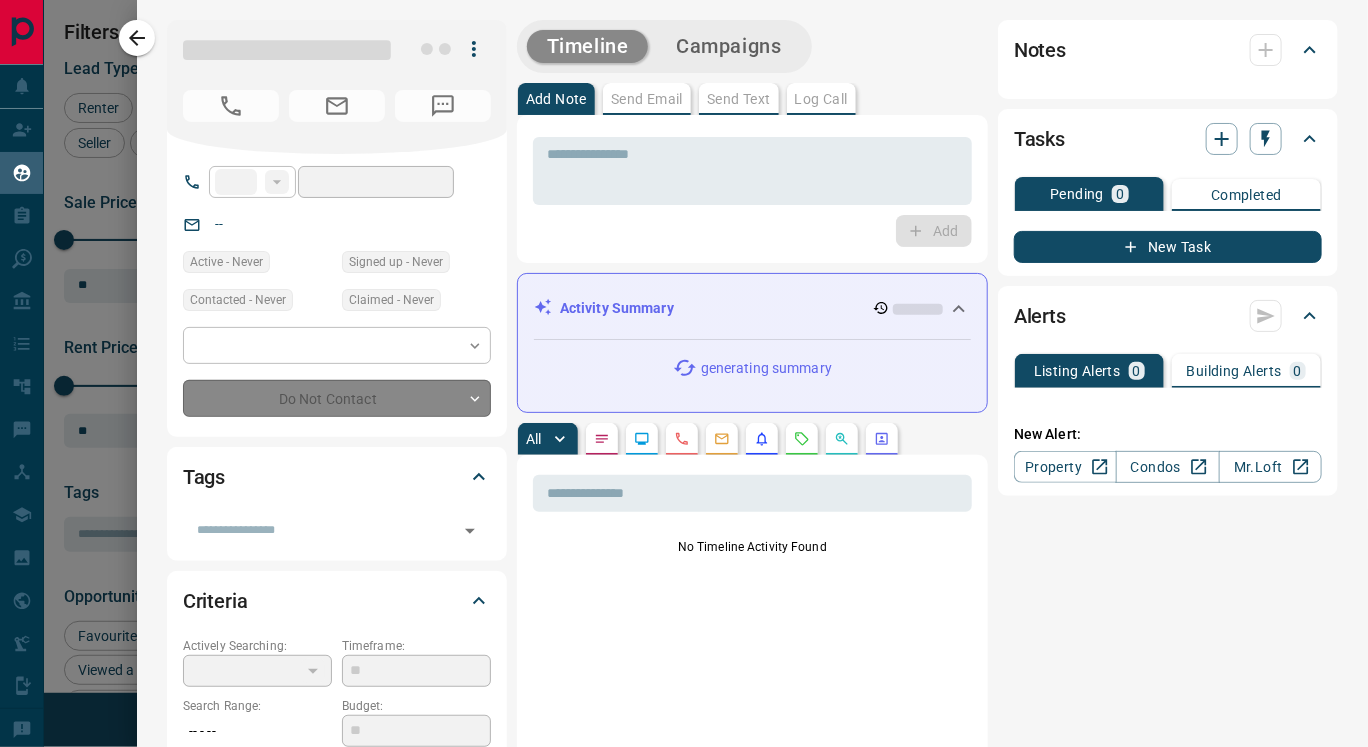 type on "**********" 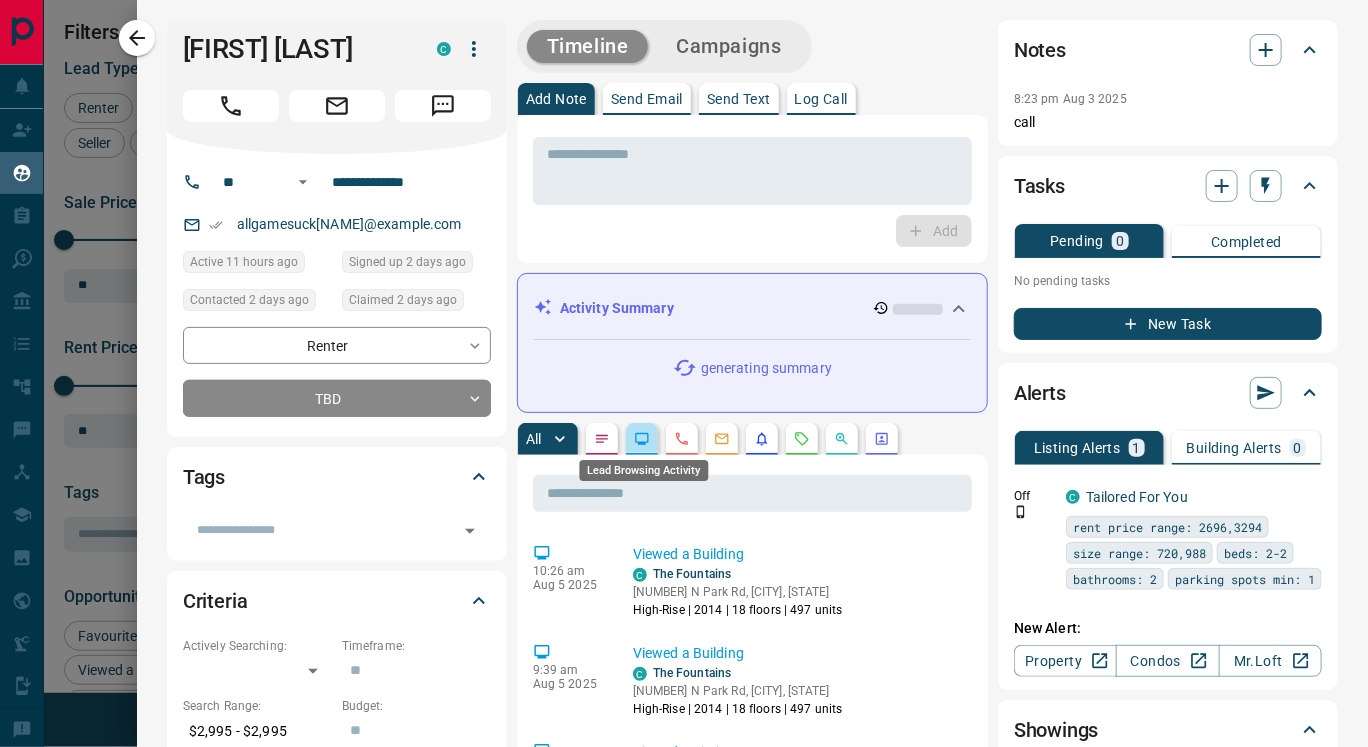 click 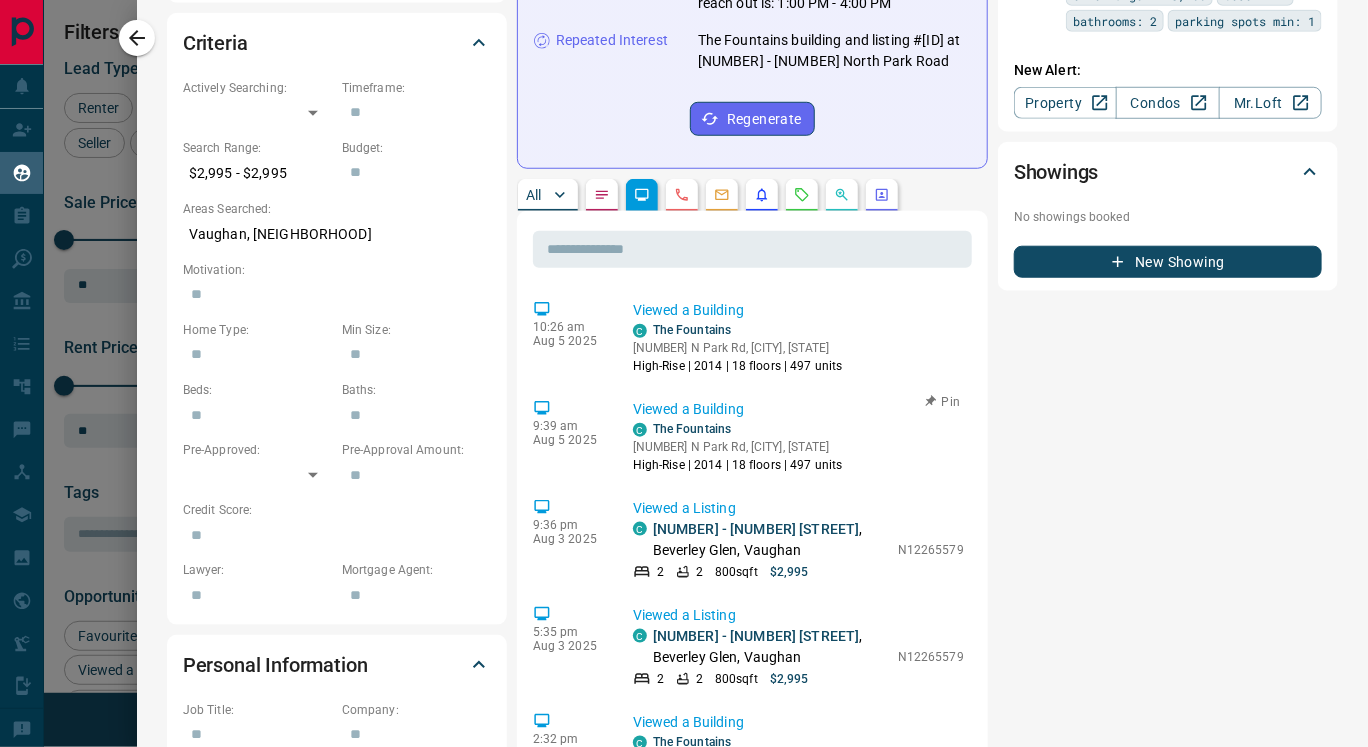 scroll, scrollTop: 558, scrollLeft: 0, axis: vertical 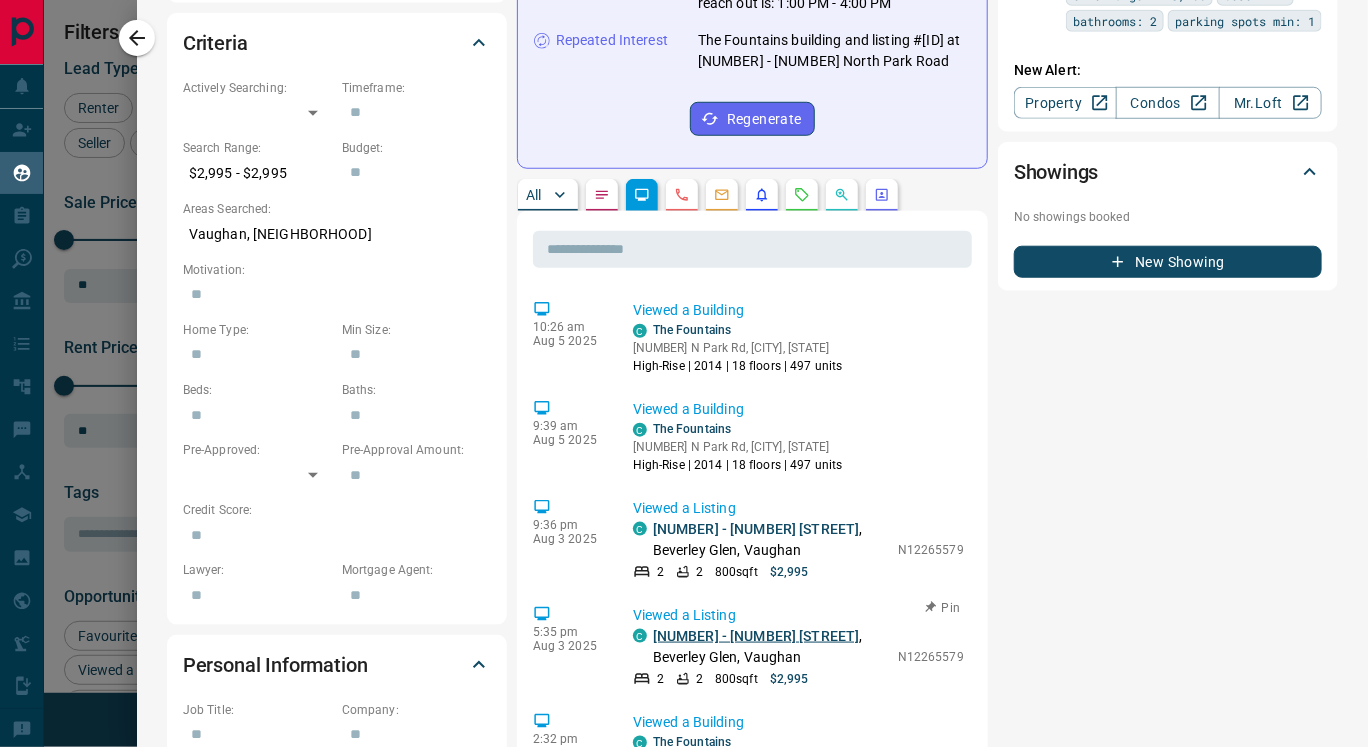 click on "[NUMBER] - [NUMBER] [STREET]" at bounding box center (756, 636) 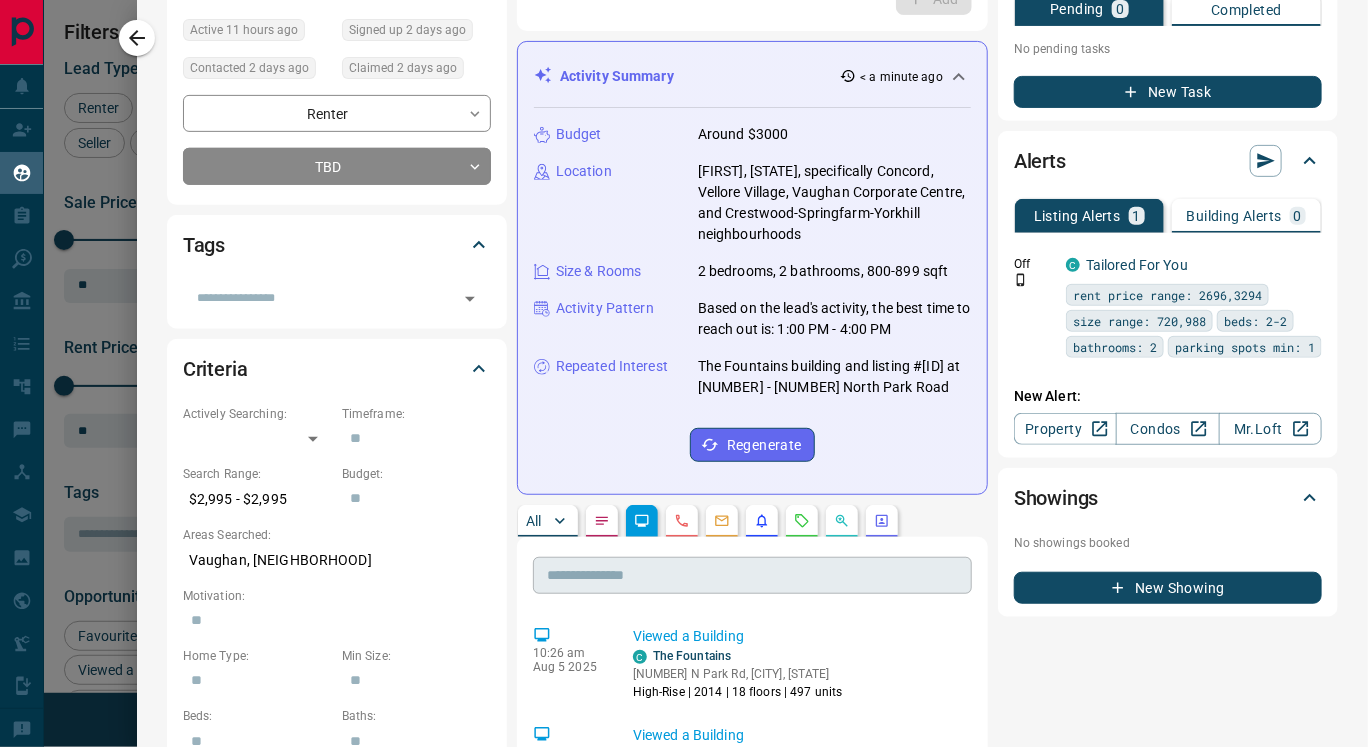scroll, scrollTop: 232, scrollLeft: 0, axis: vertical 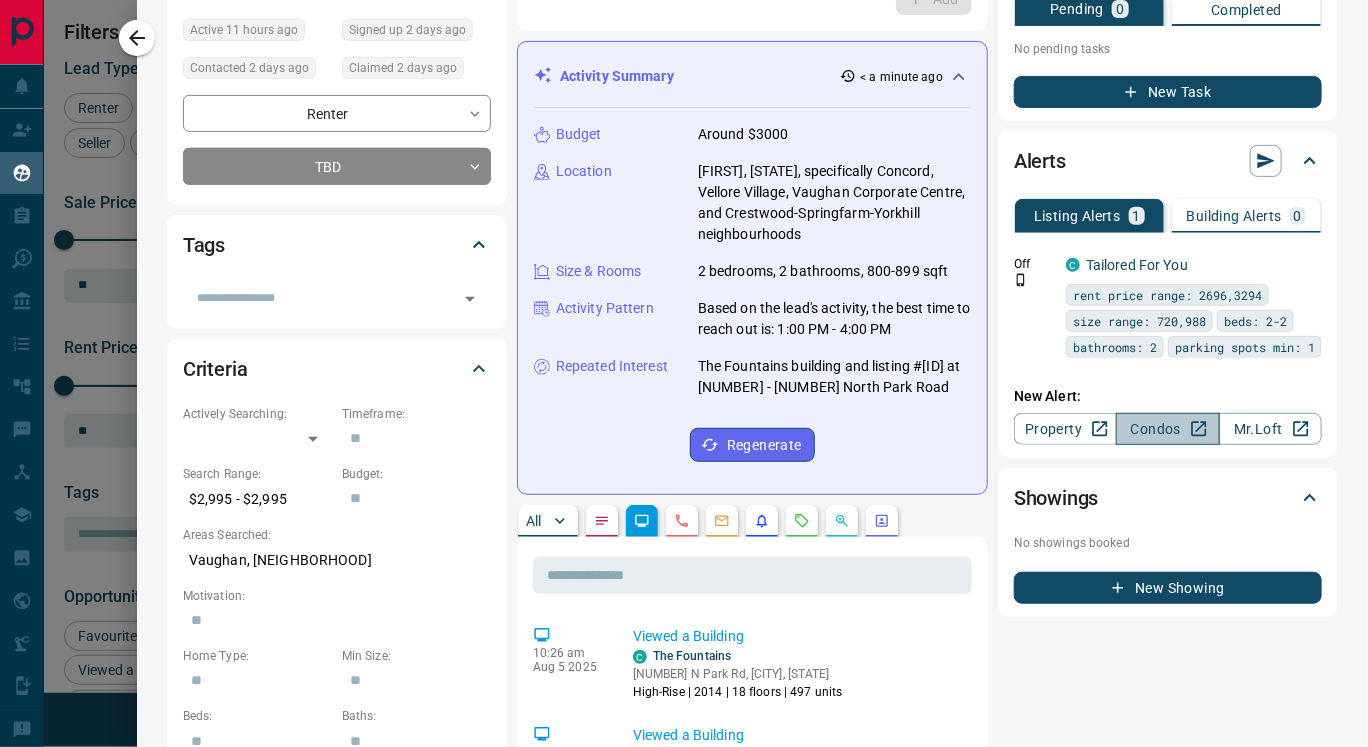 click on "Condos" at bounding box center (1167, 429) 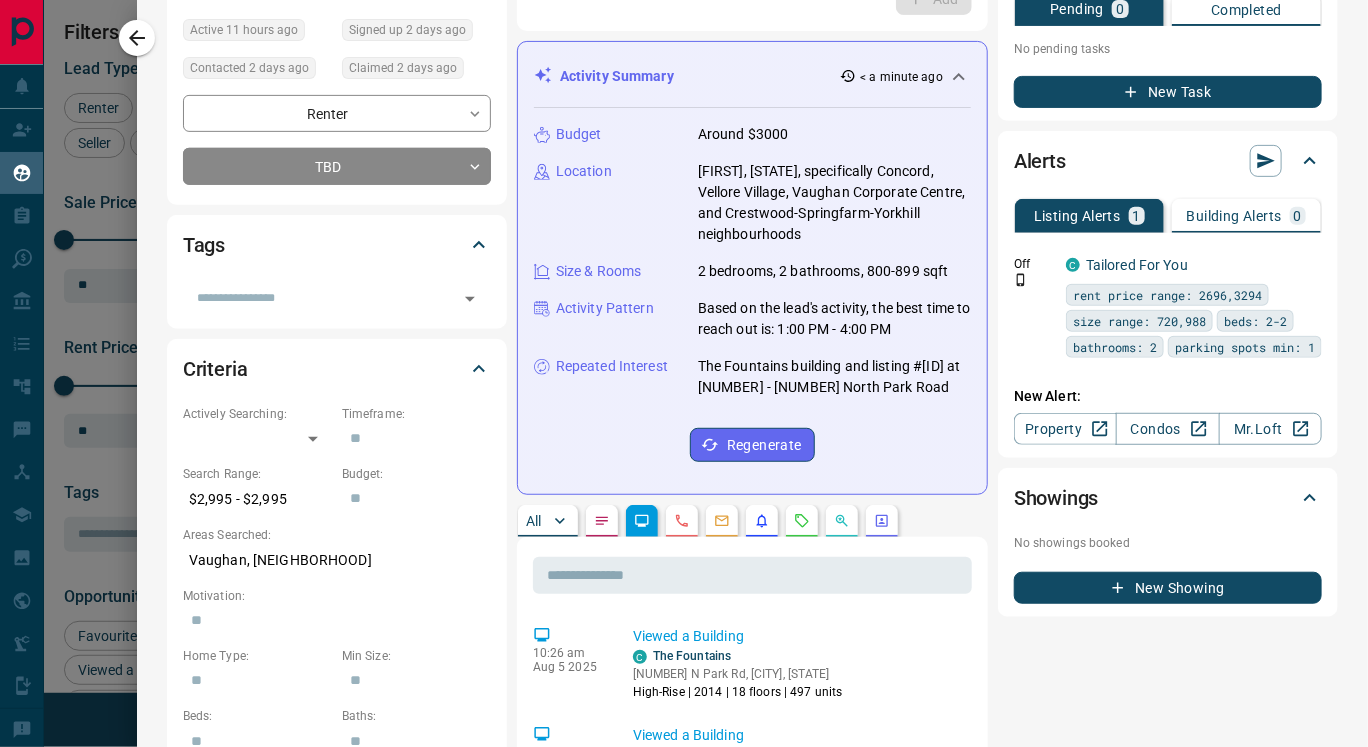 scroll, scrollTop: 4, scrollLeft: 0, axis: vertical 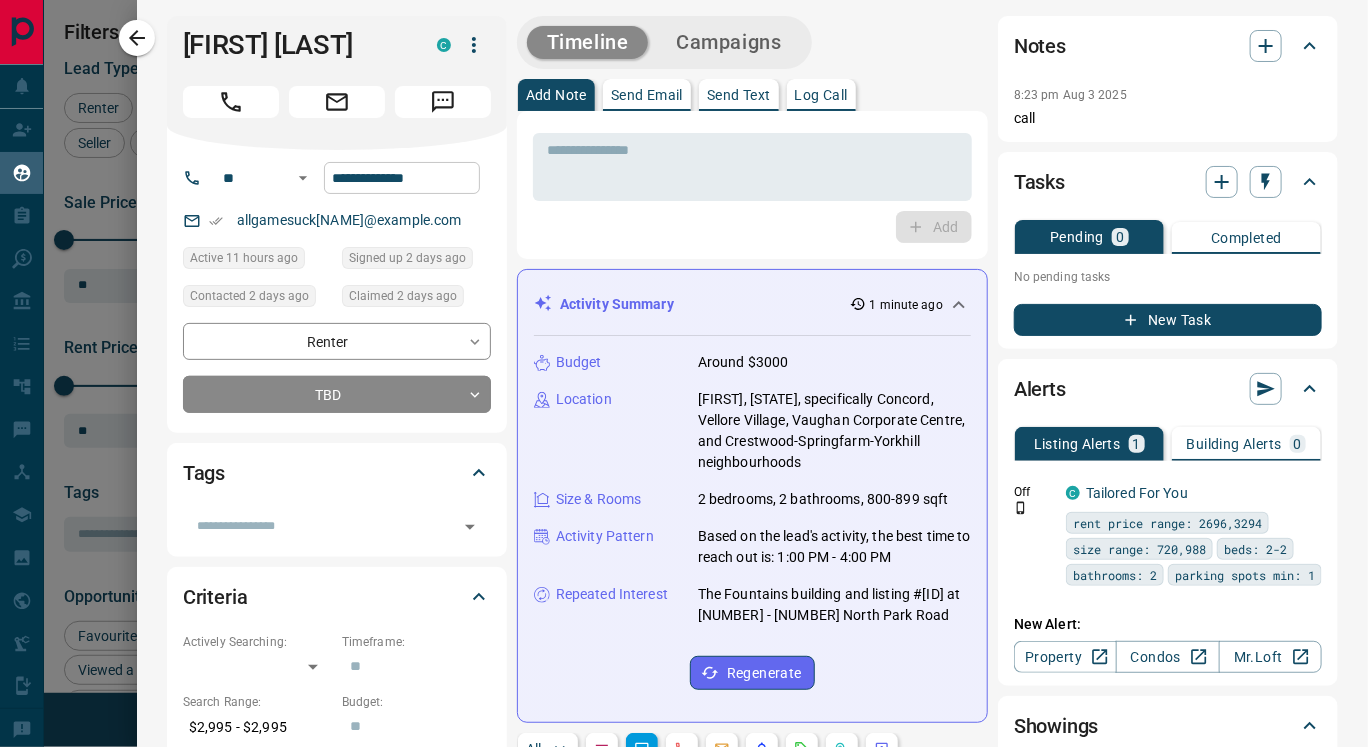 type on "**********" 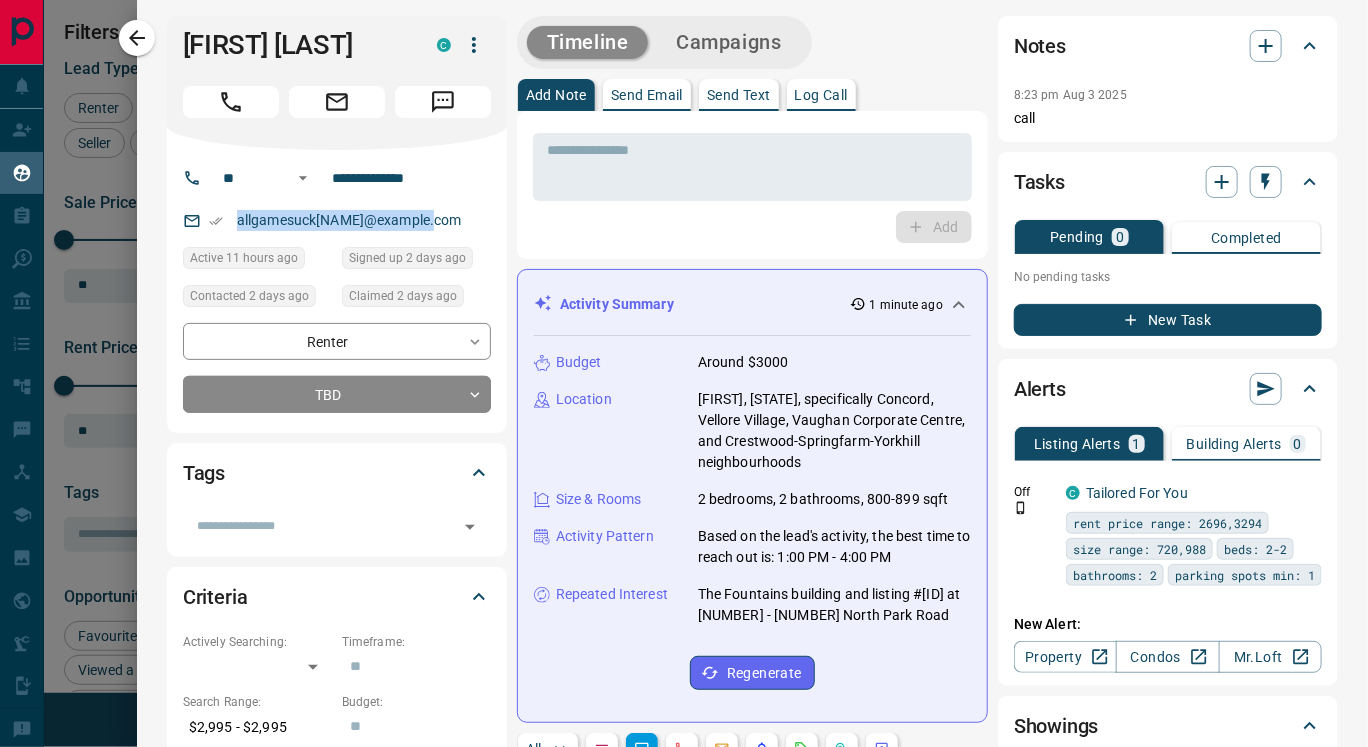 drag, startPoint x: 235, startPoint y: 216, endPoint x: 472, endPoint y: 230, distance: 237.41315 